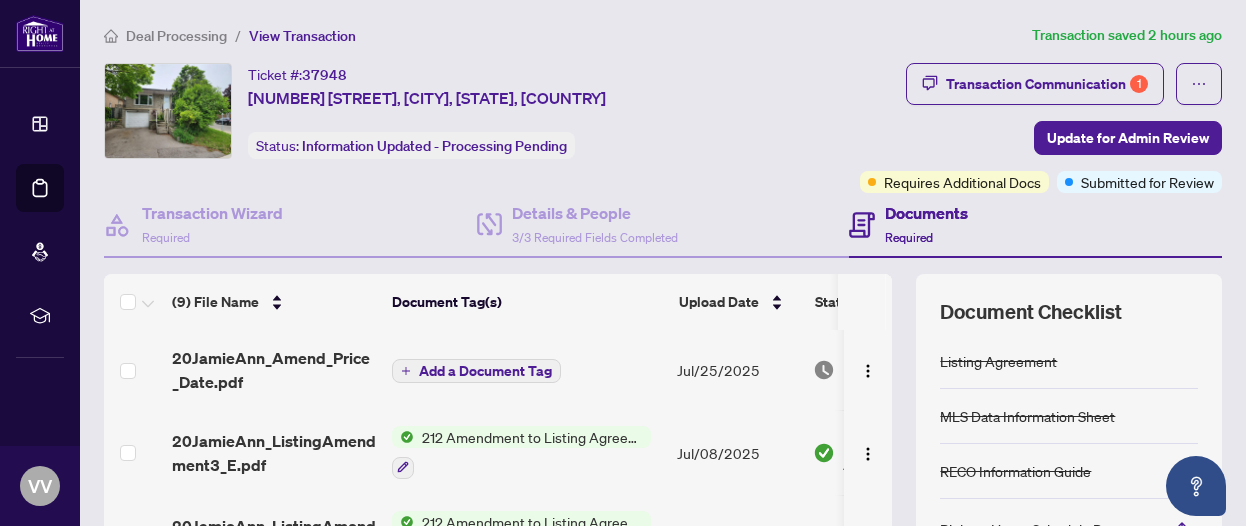 scroll, scrollTop: 0, scrollLeft: 0, axis: both 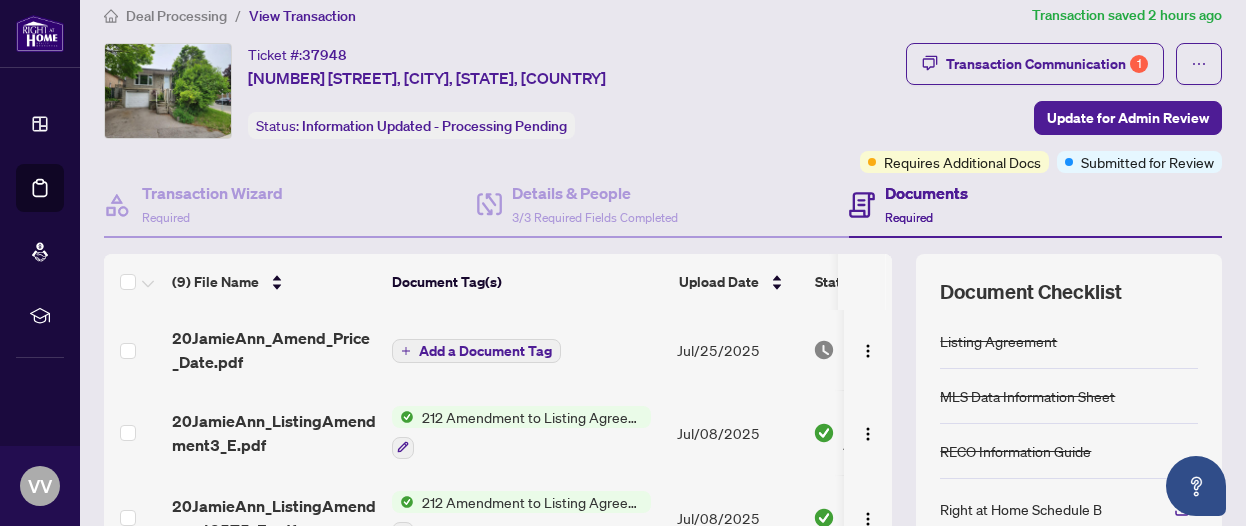 click on "Transaction Communication 1" at bounding box center (1047, 64) 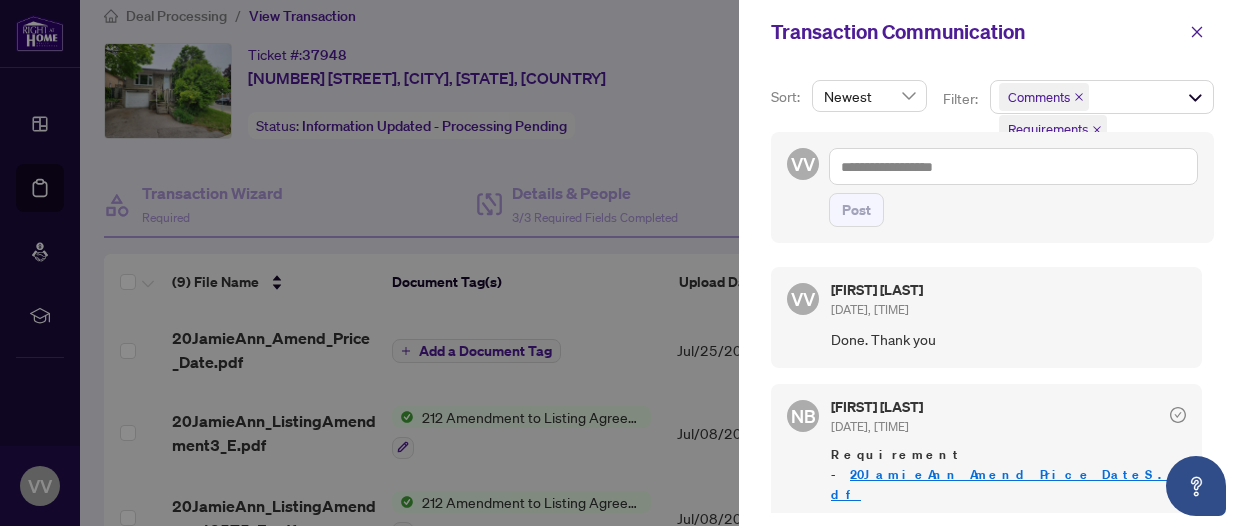 click at bounding box center [623, 263] 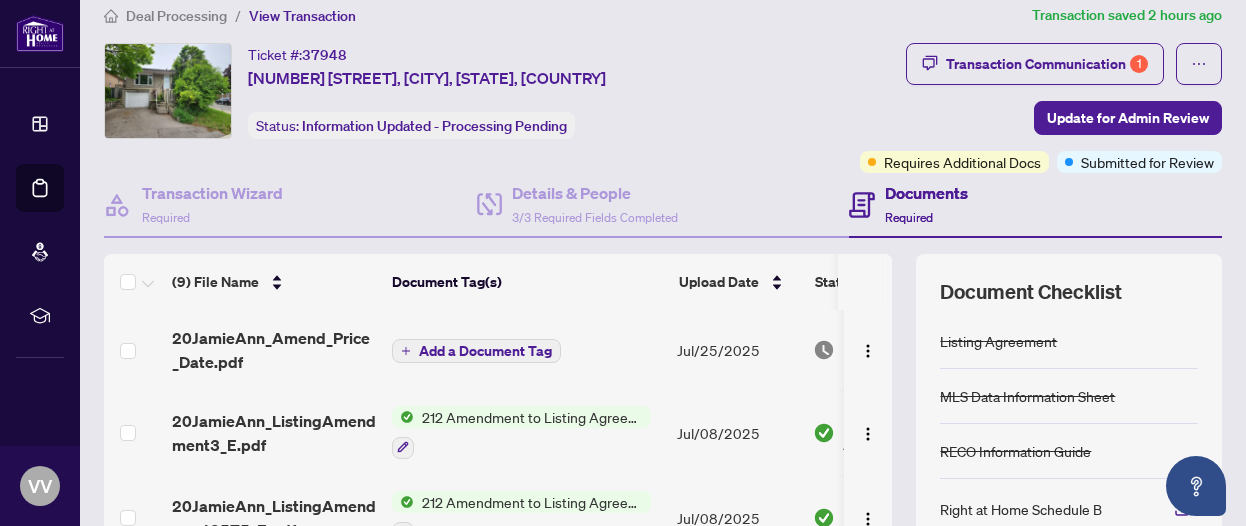 click on "Update for Admin Review" at bounding box center [1128, 118] 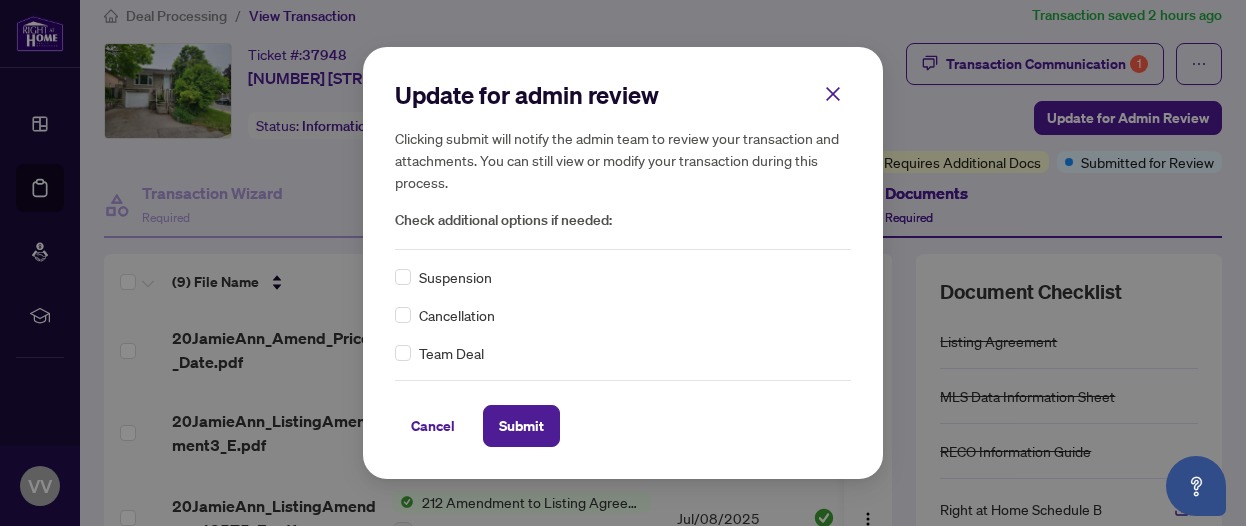 click 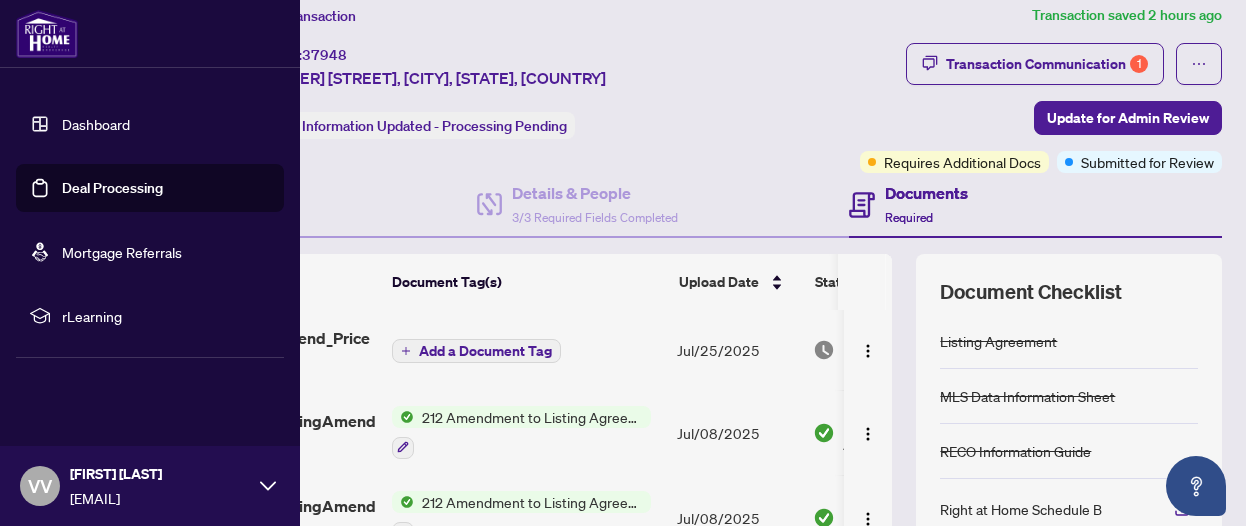 click on "Dashboard" at bounding box center (96, 124) 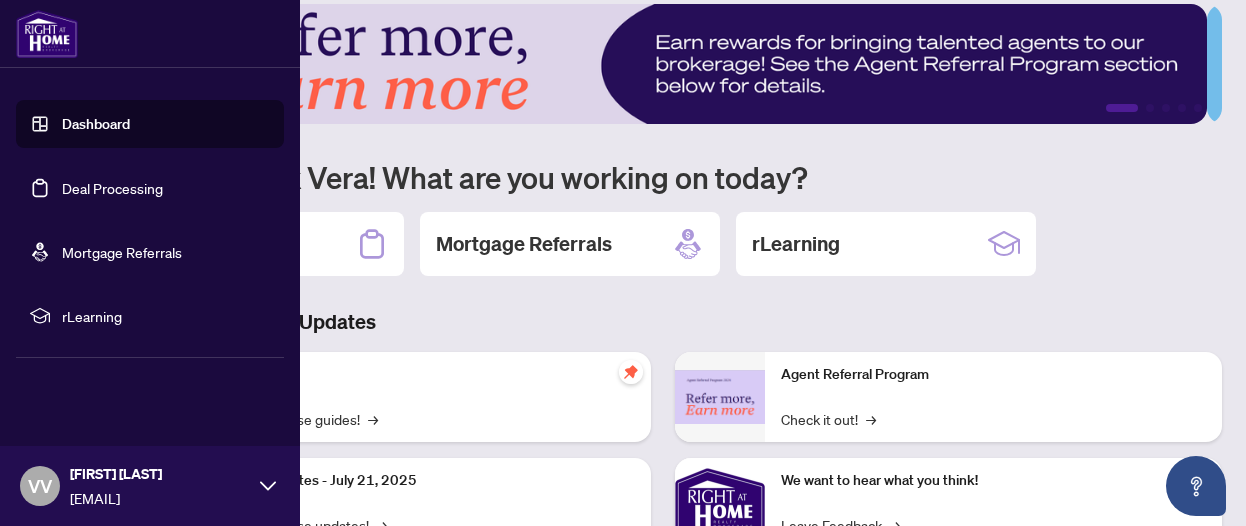 click on "Deal Processing" at bounding box center (112, 188) 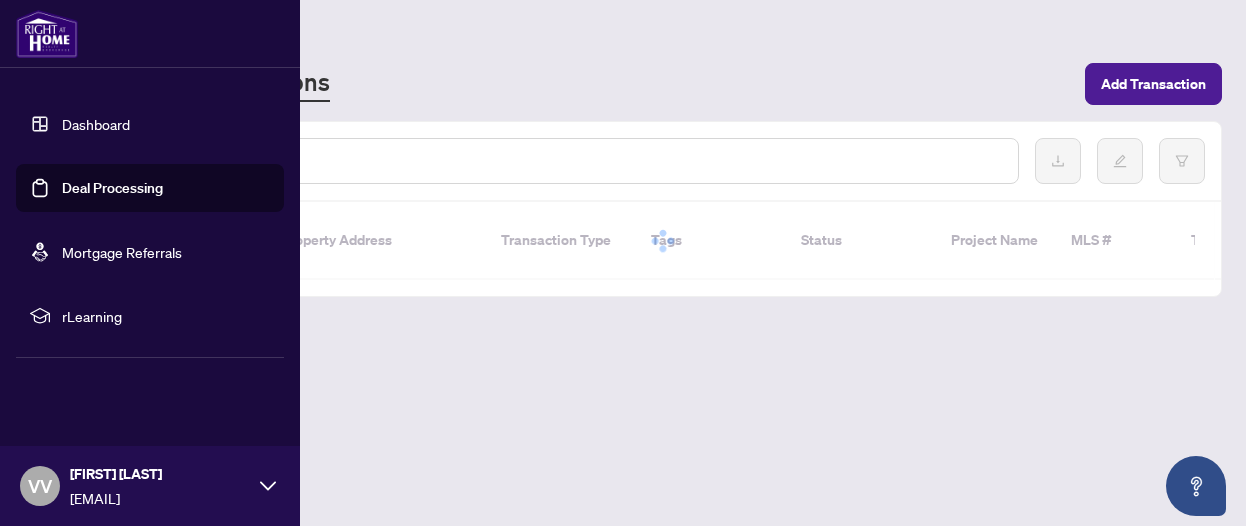 scroll, scrollTop: 0, scrollLeft: 0, axis: both 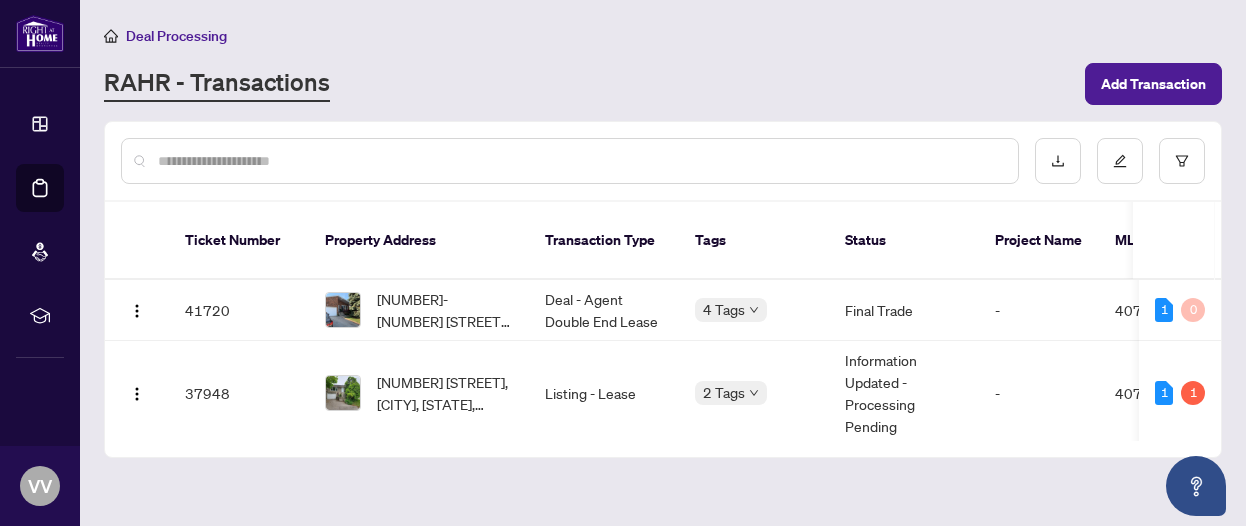 click on "Add Transaction" at bounding box center [1153, 84] 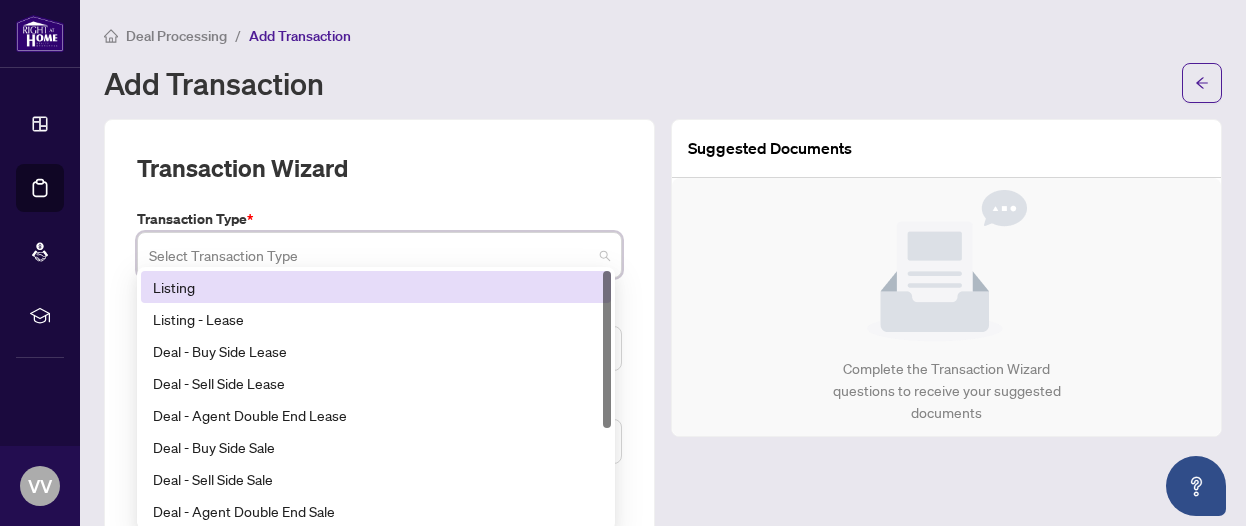 click at bounding box center [379, 255] 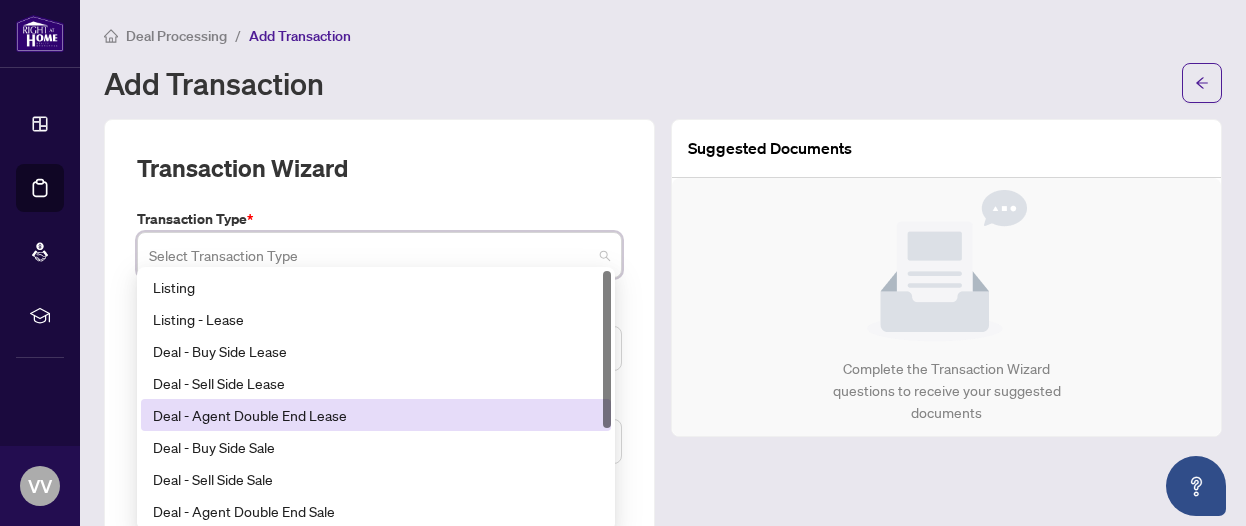 click on "Deal - Agent Double End Lease" at bounding box center (376, 415) 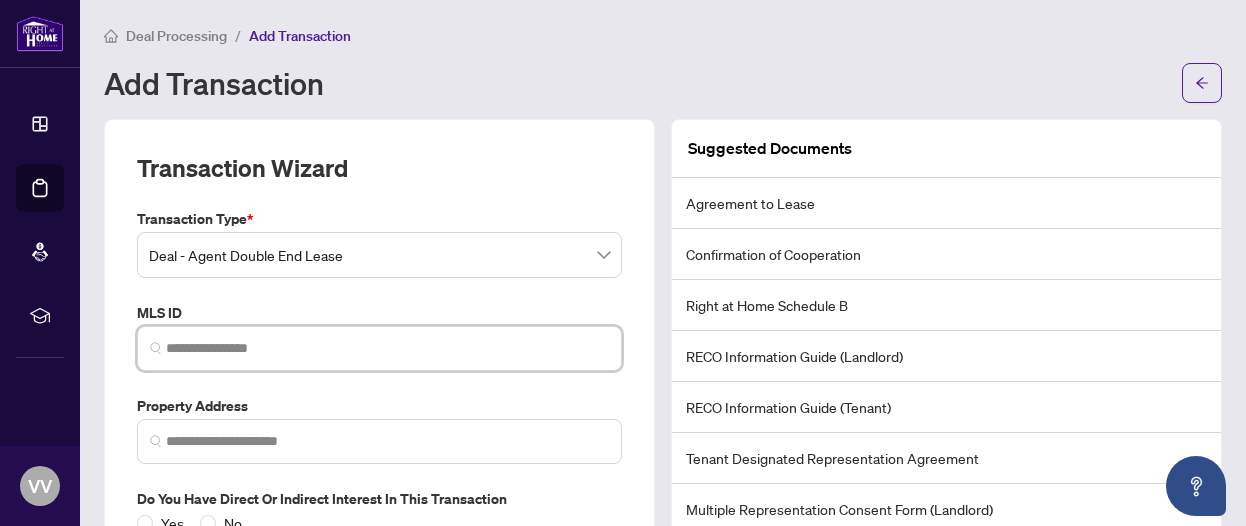 click at bounding box center [387, 348] 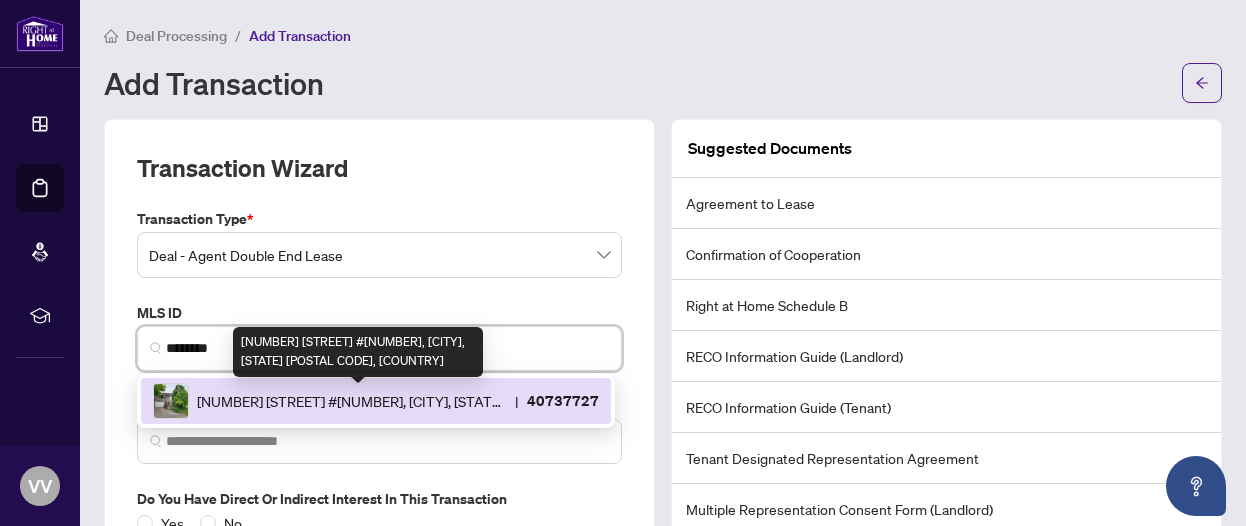 click on "[NUMBER] [STREET] #[NUMBER], [CITY], [STATE] [POSTAL CODE], [COUNTRY]" at bounding box center (352, 401) 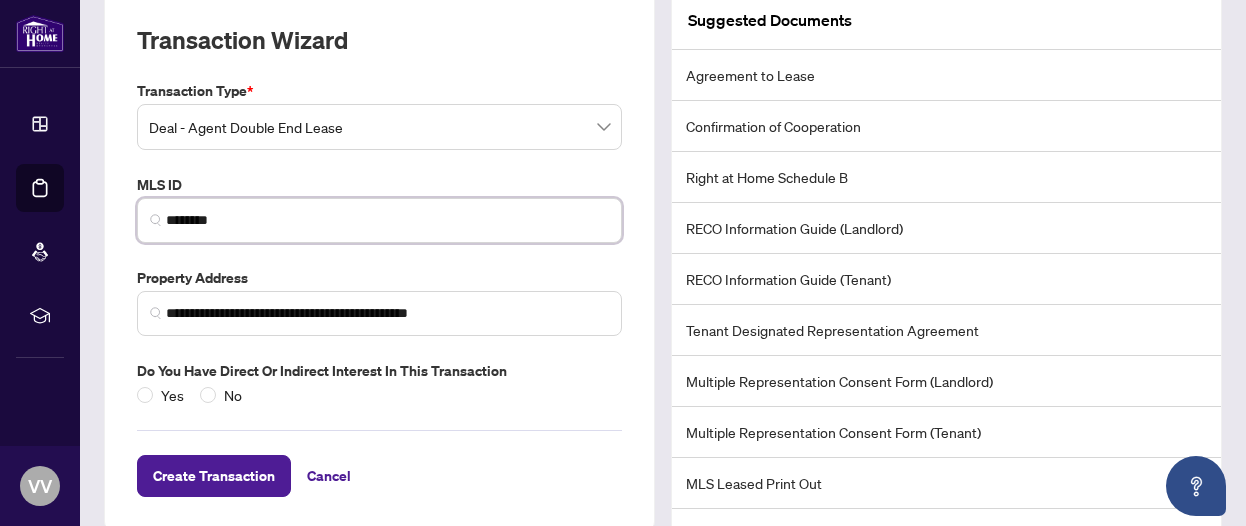 scroll, scrollTop: 130, scrollLeft: 0, axis: vertical 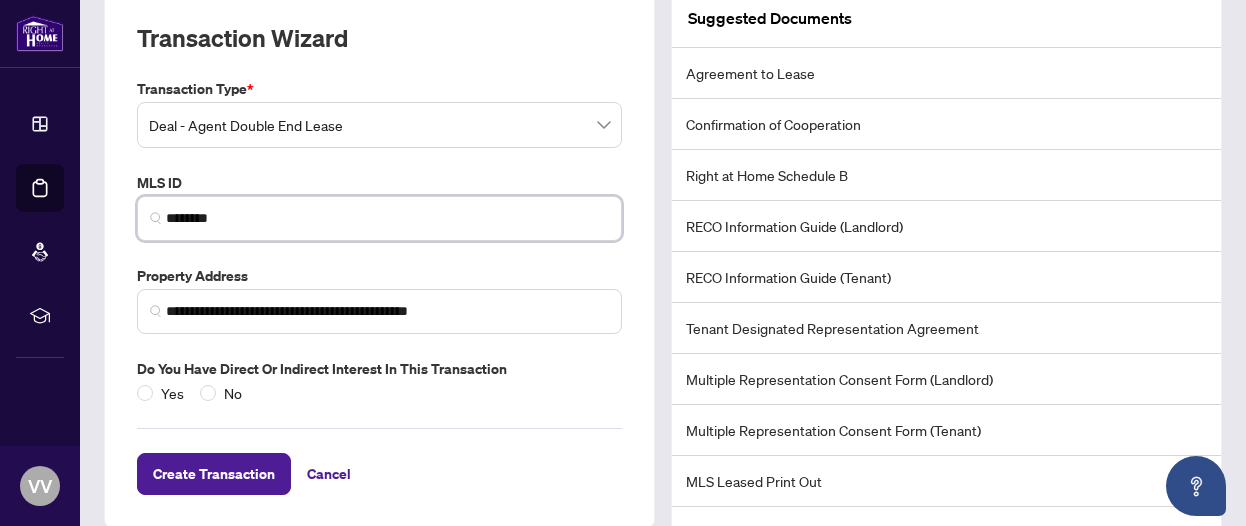 type on "********" 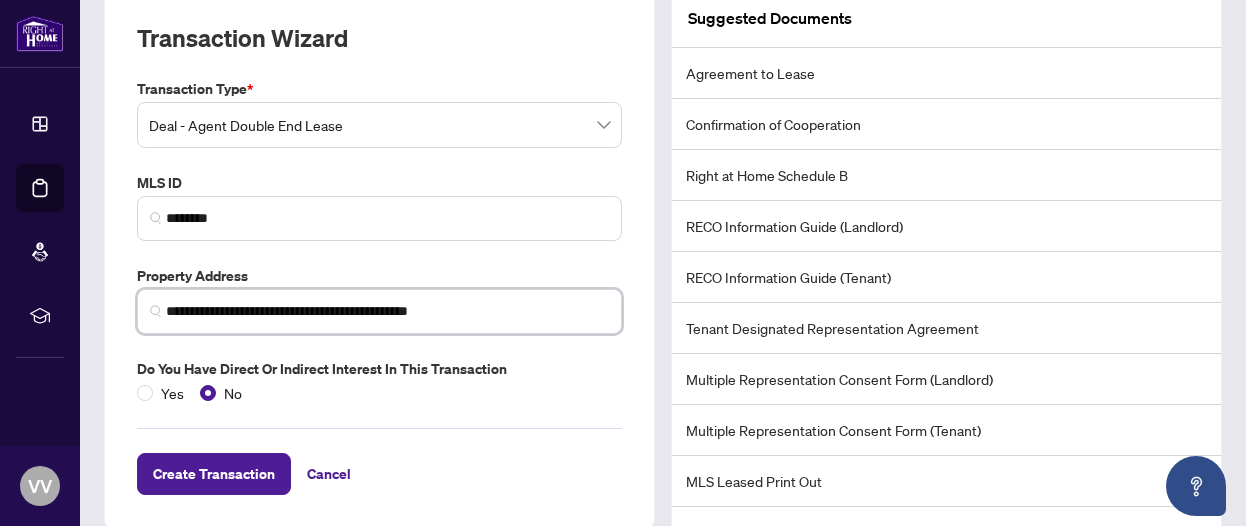 click on "**********" at bounding box center [387, 311] 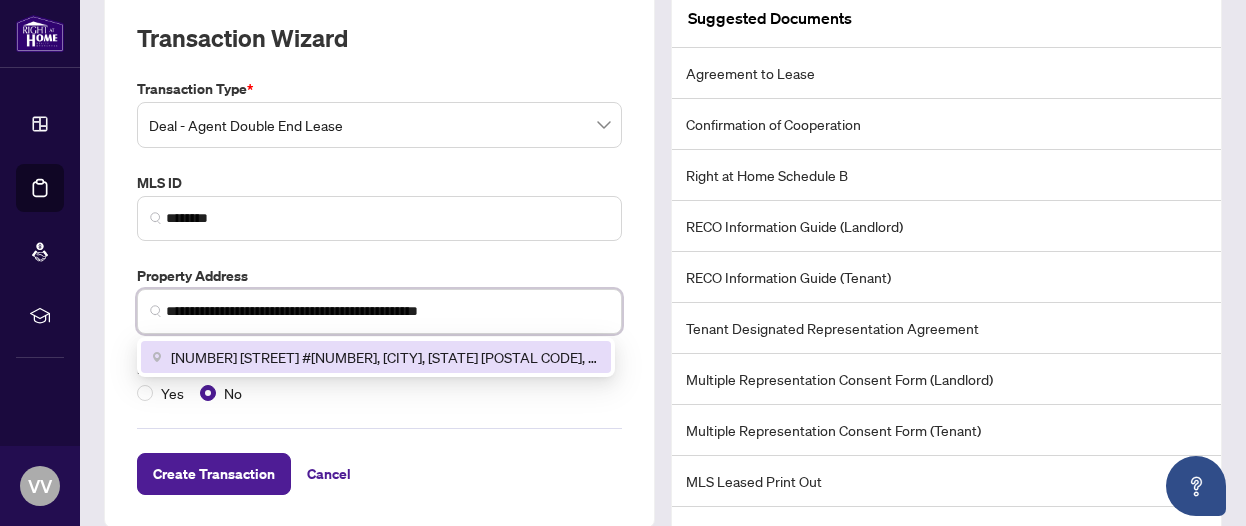 type on "**********" 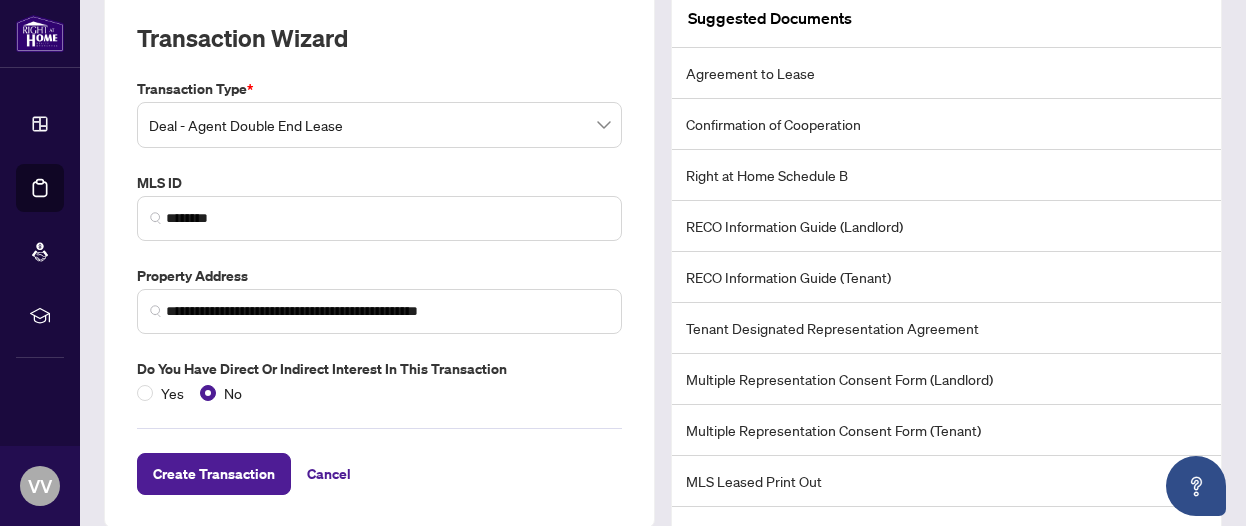 click on "Create Transaction" at bounding box center (214, 474) 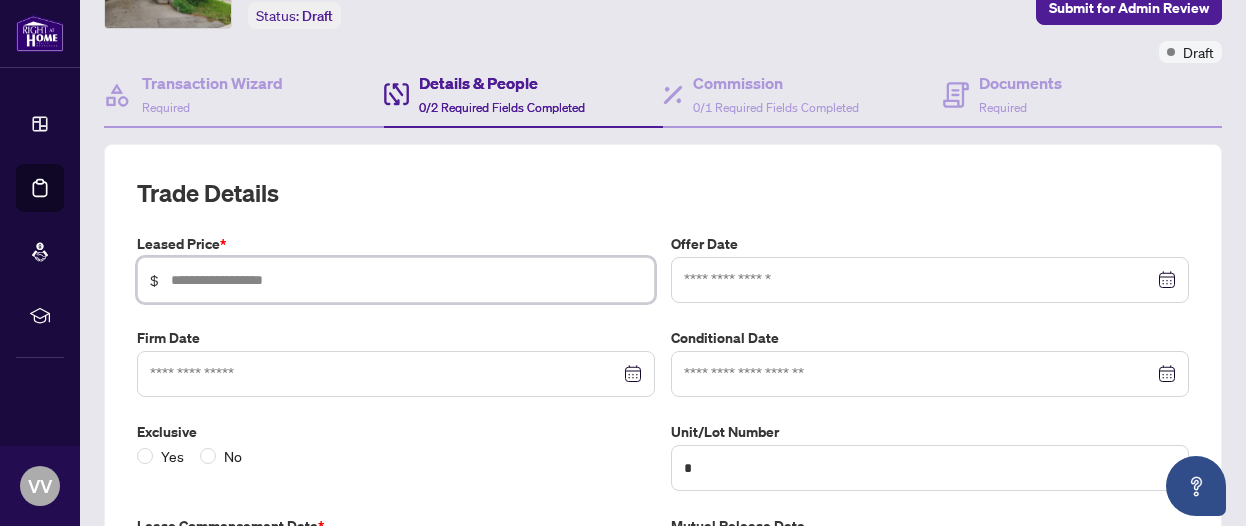 click at bounding box center [406, 280] 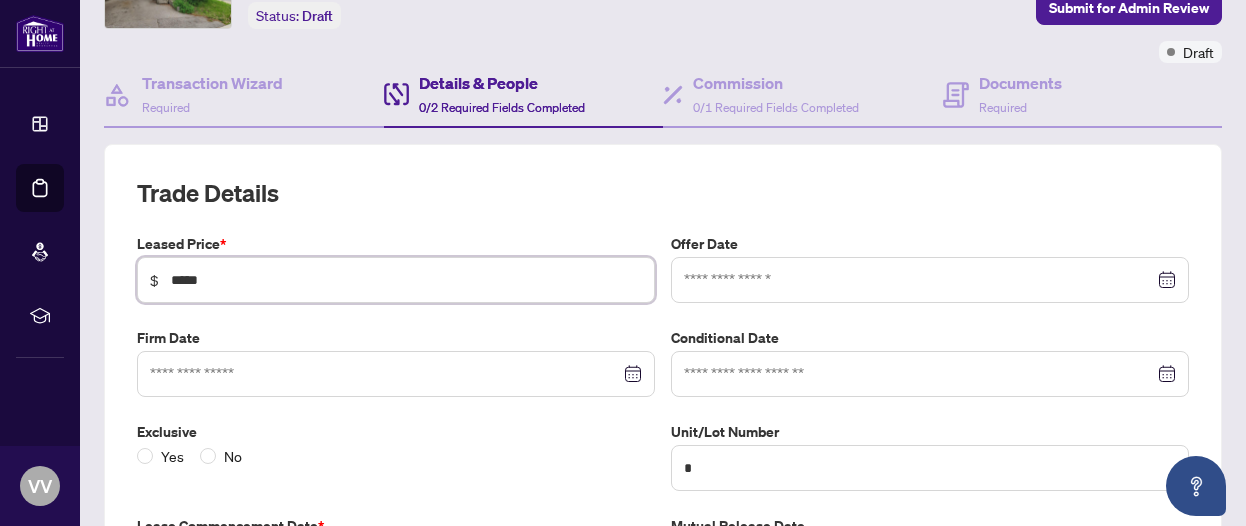 click at bounding box center (930, 280) 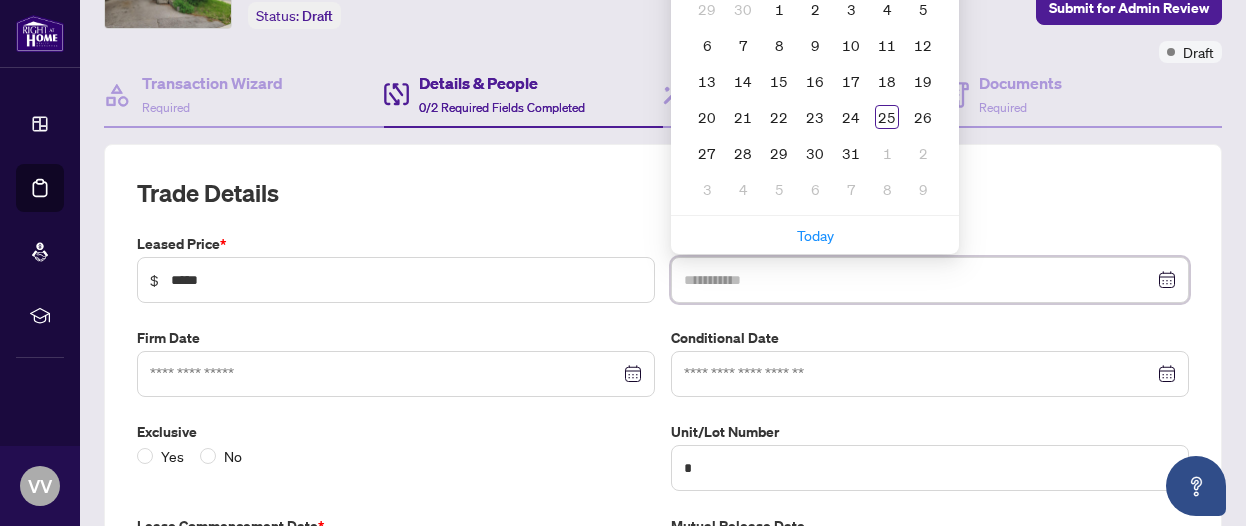 type on "**********" 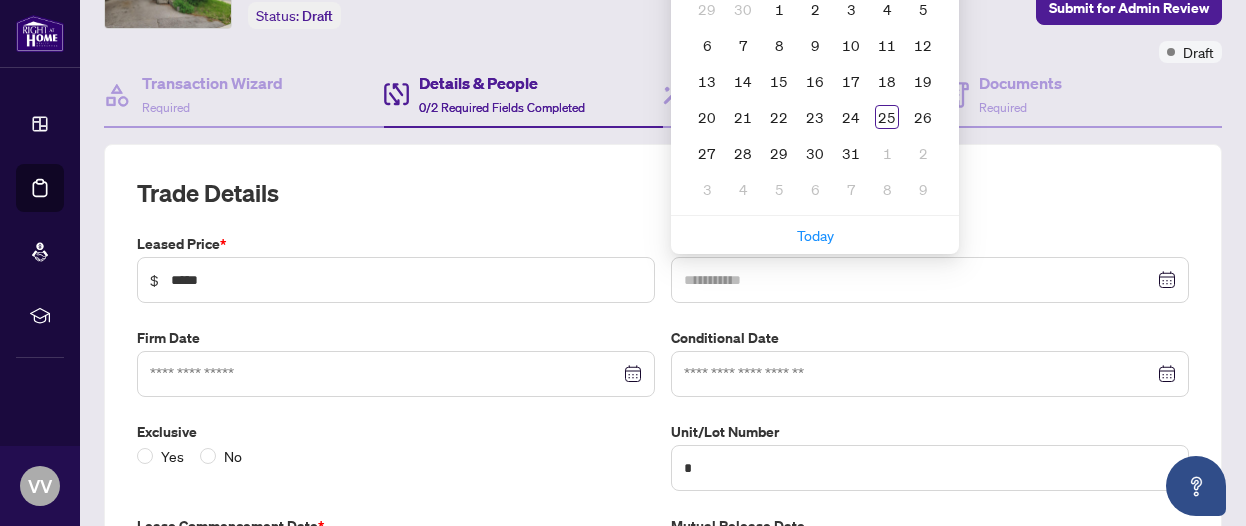 click on "25" at bounding box center [887, 117] 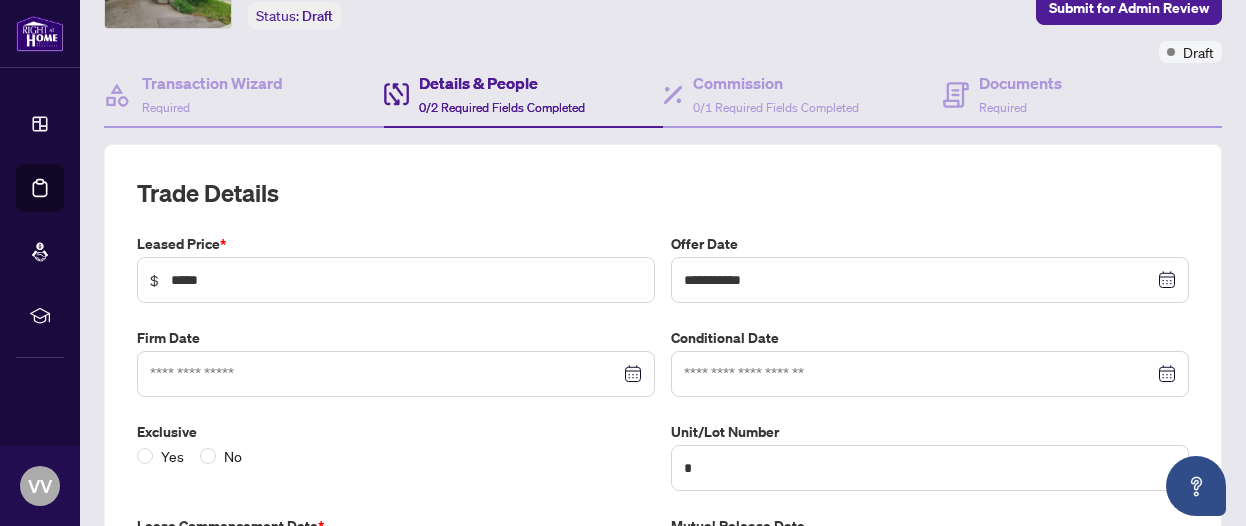 click at bounding box center [396, 374] 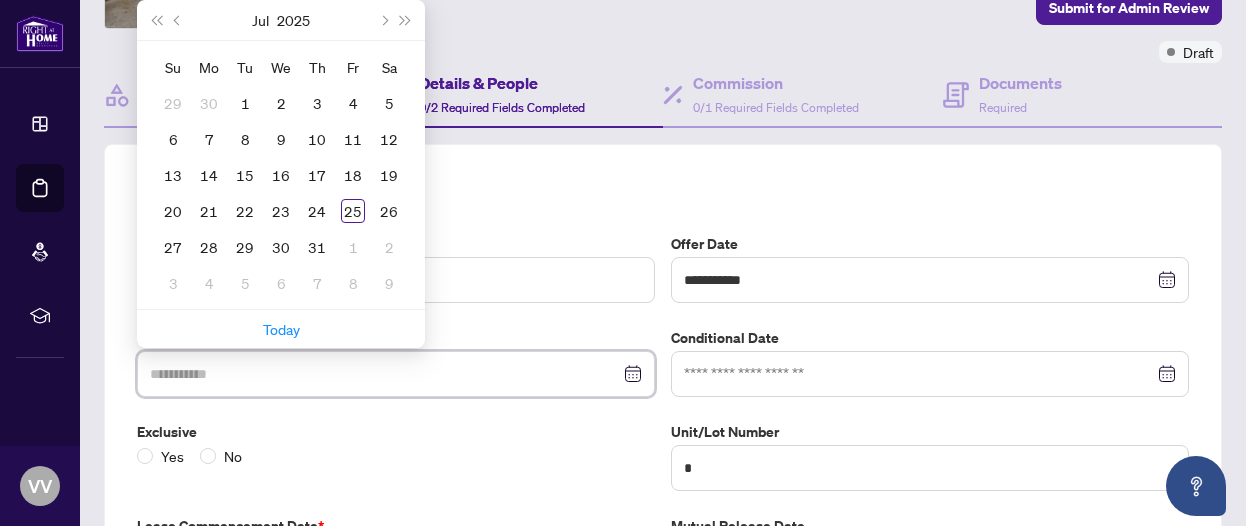 type on "**********" 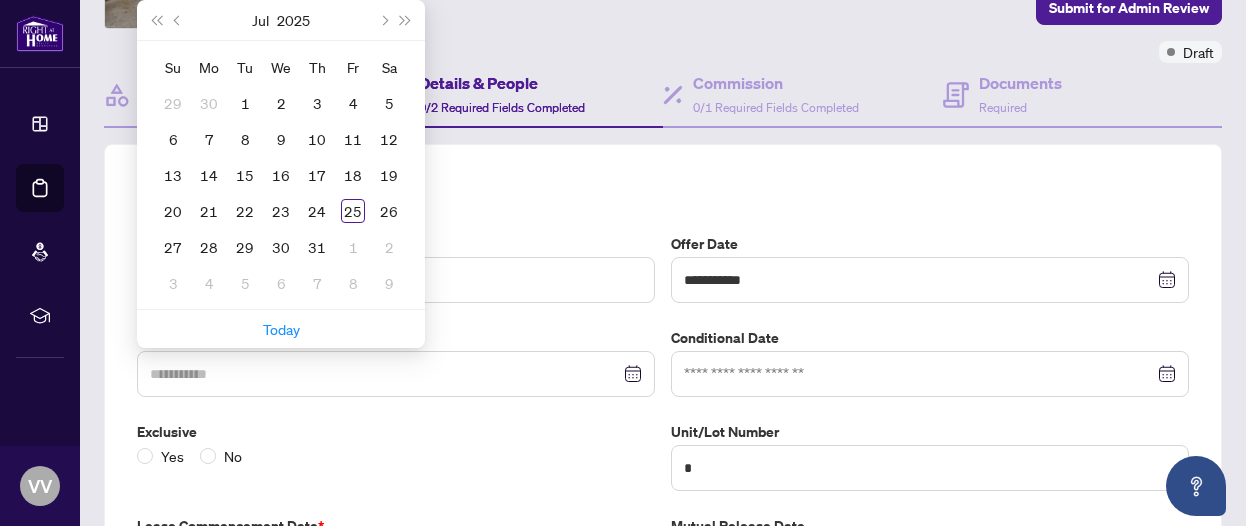 click on "25" at bounding box center [353, 211] 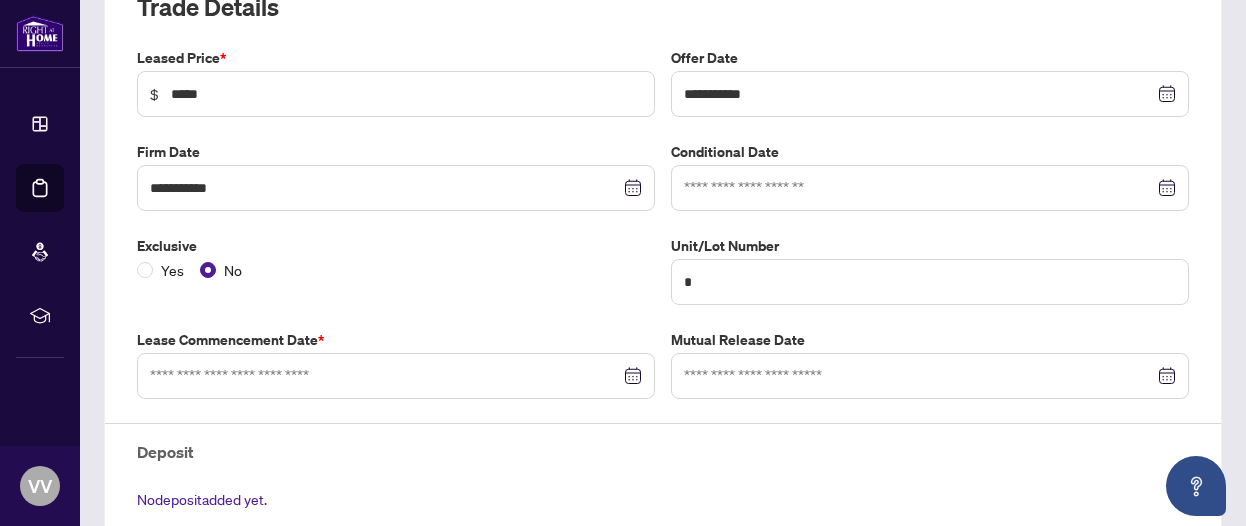 scroll, scrollTop: 318, scrollLeft: 0, axis: vertical 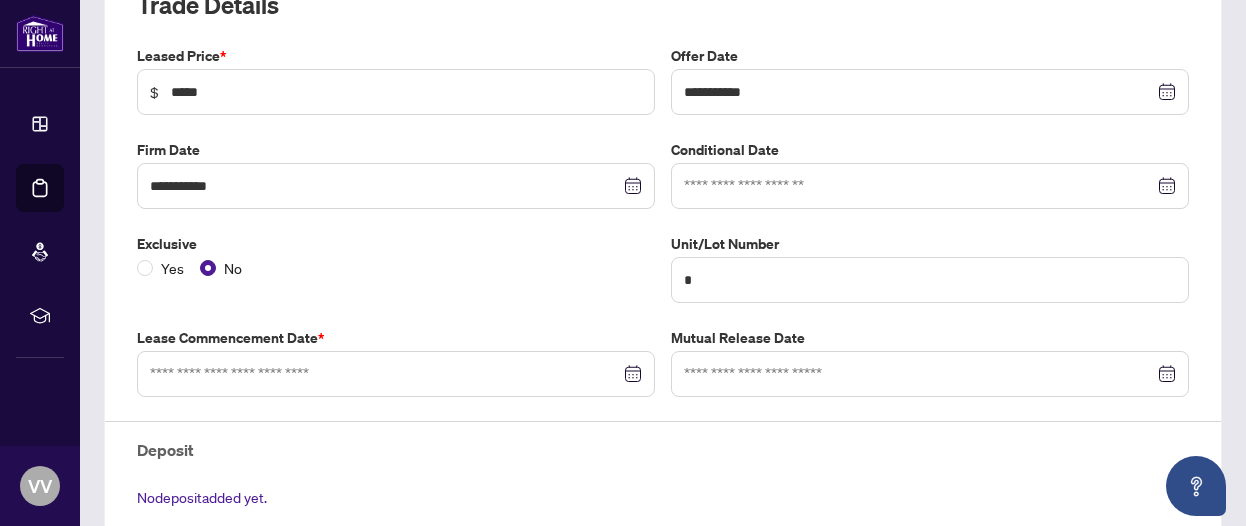 click at bounding box center (396, 374) 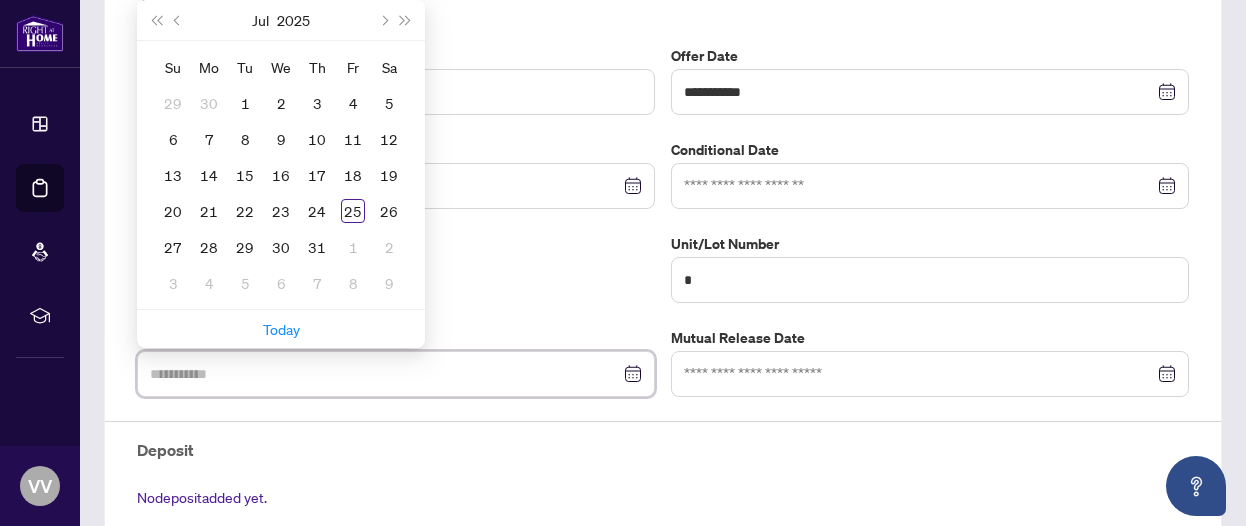type on "**********" 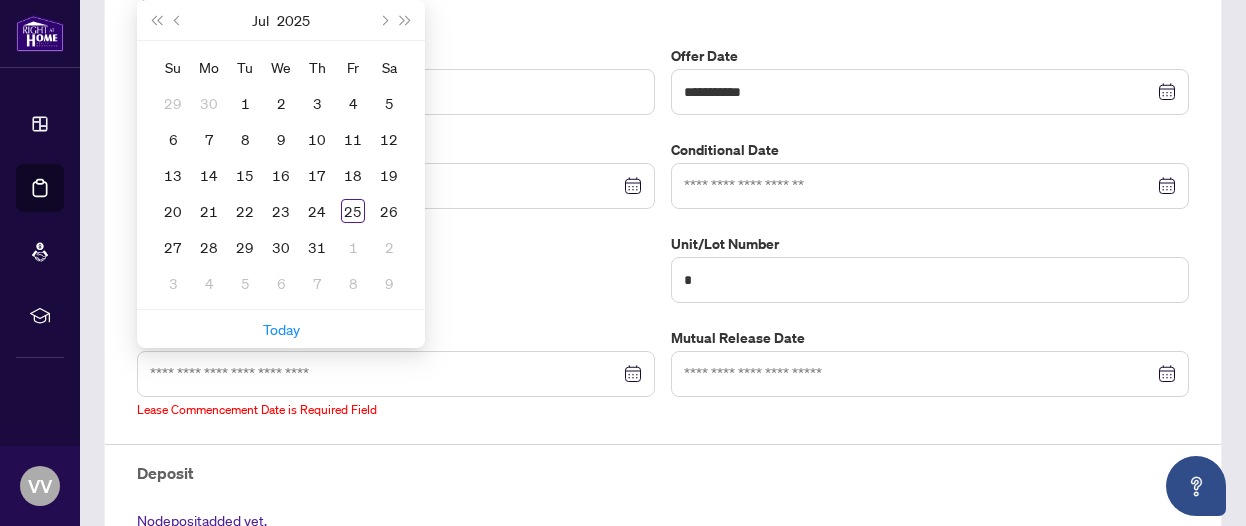 click at bounding box center (383, 20) 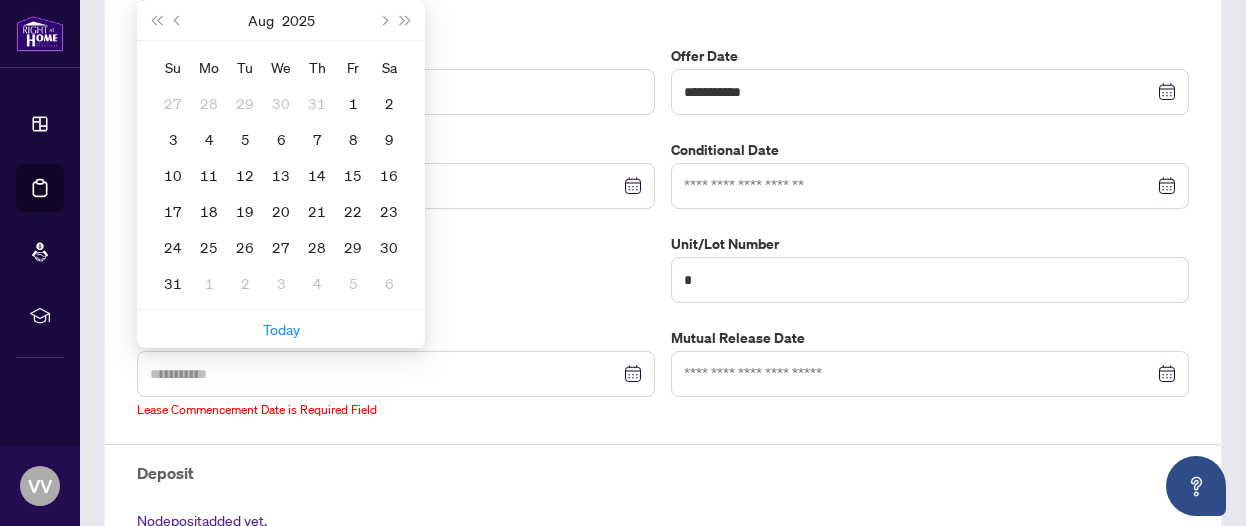 type on "**********" 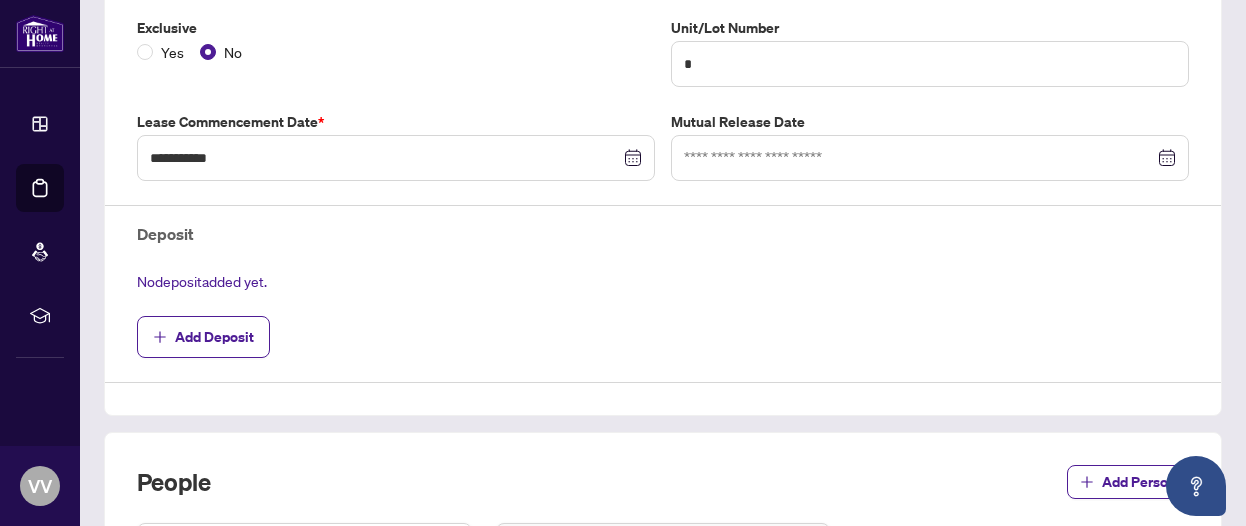 scroll, scrollTop: 536, scrollLeft: 0, axis: vertical 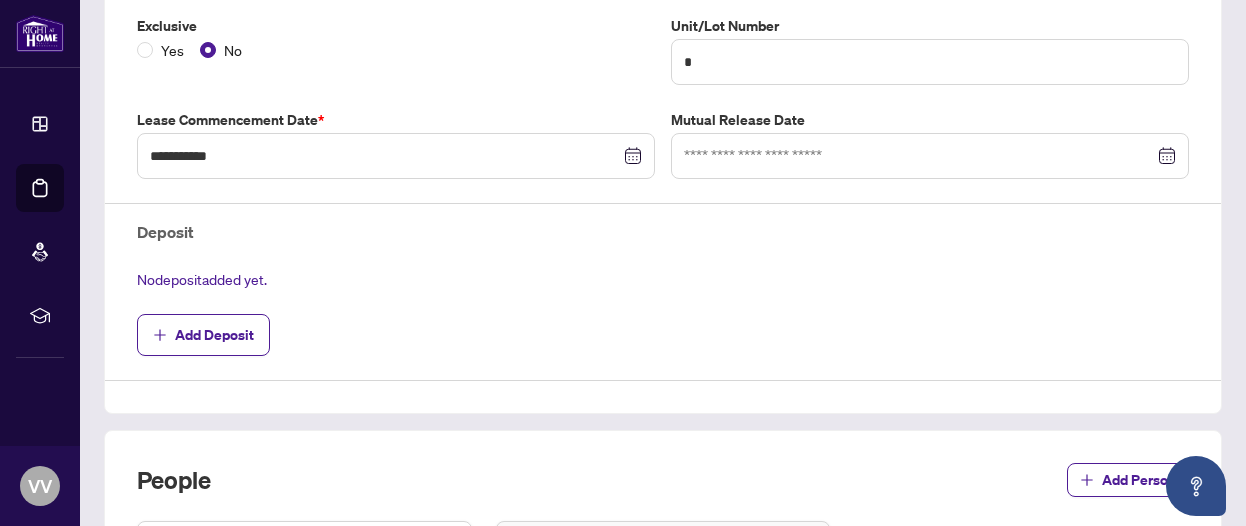 click on "Add Deposit" at bounding box center [214, 335] 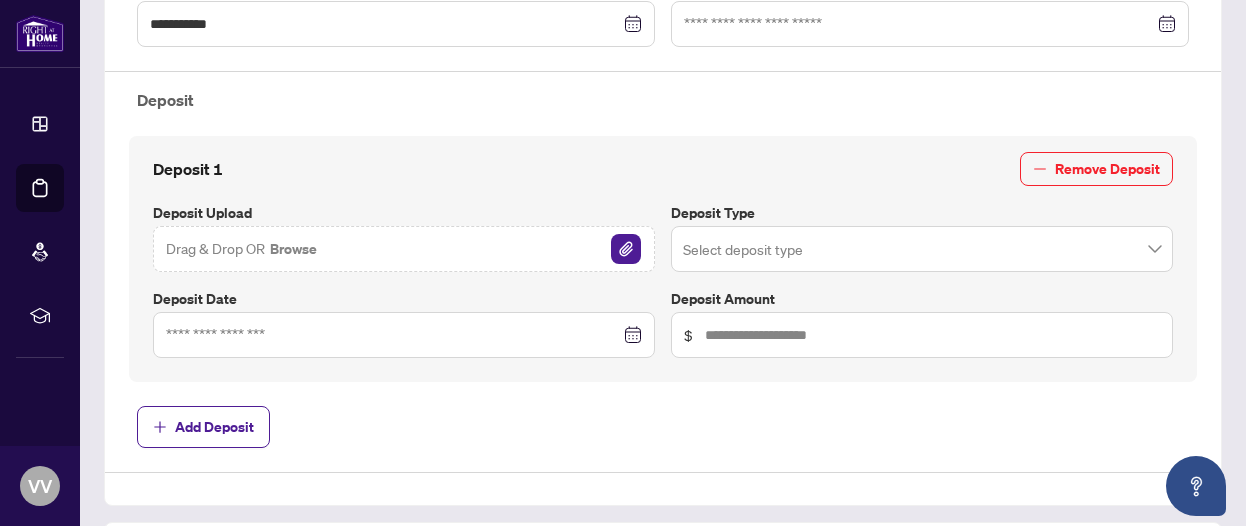 scroll, scrollTop: 670, scrollLeft: 0, axis: vertical 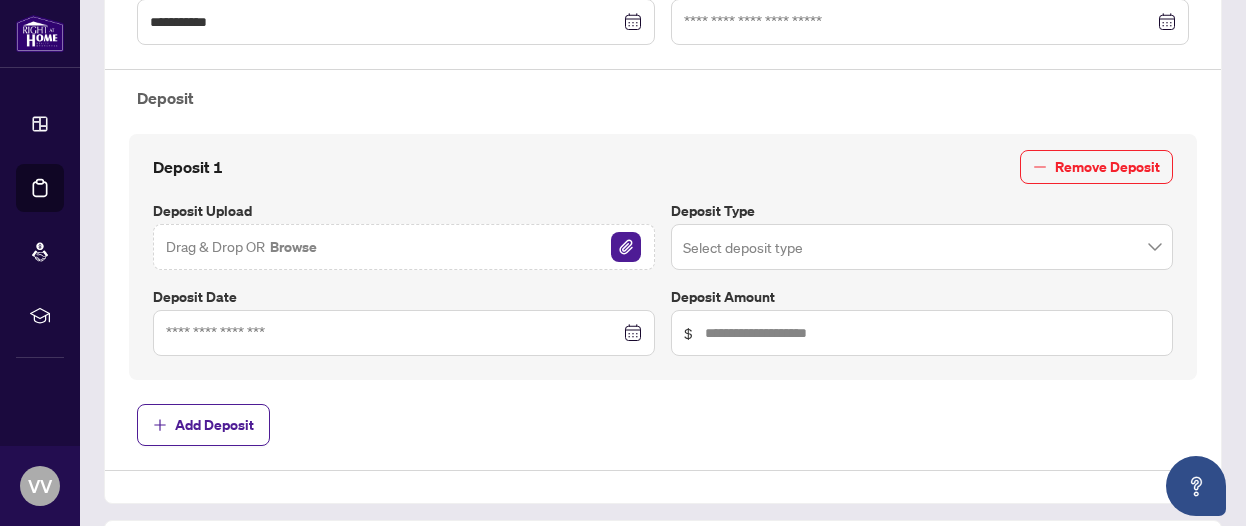 click at bounding box center [922, 247] 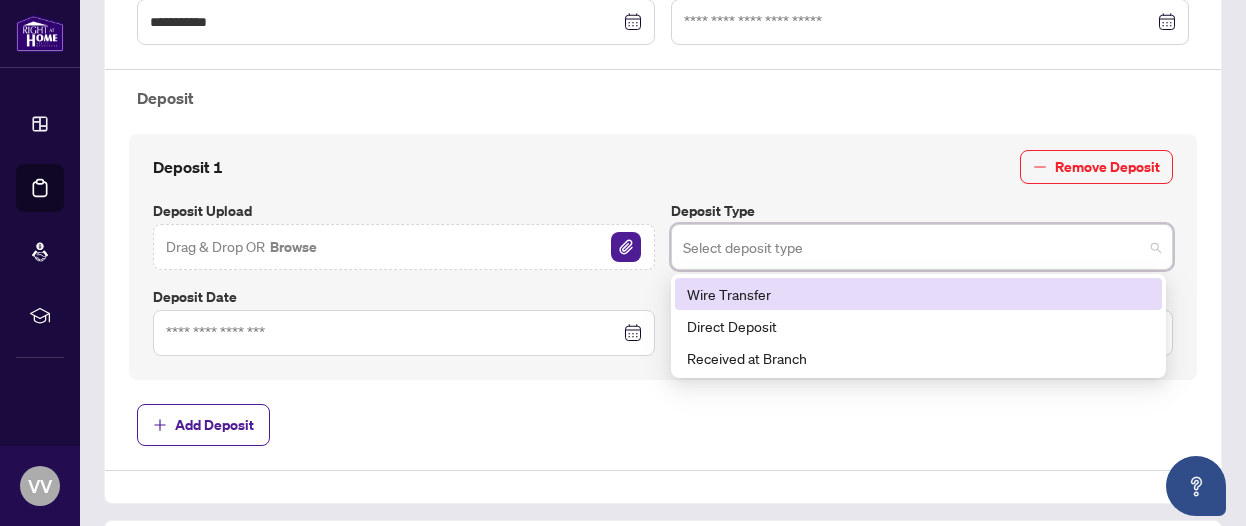 click on "Wire Transfer" at bounding box center [918, 294] 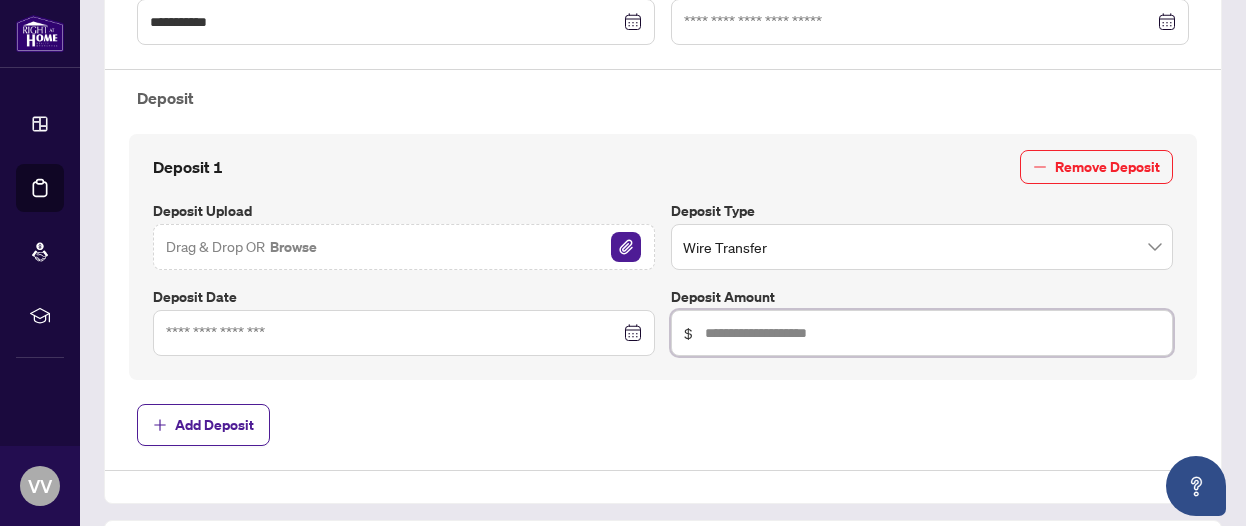 click at bounding box center [932, 333] 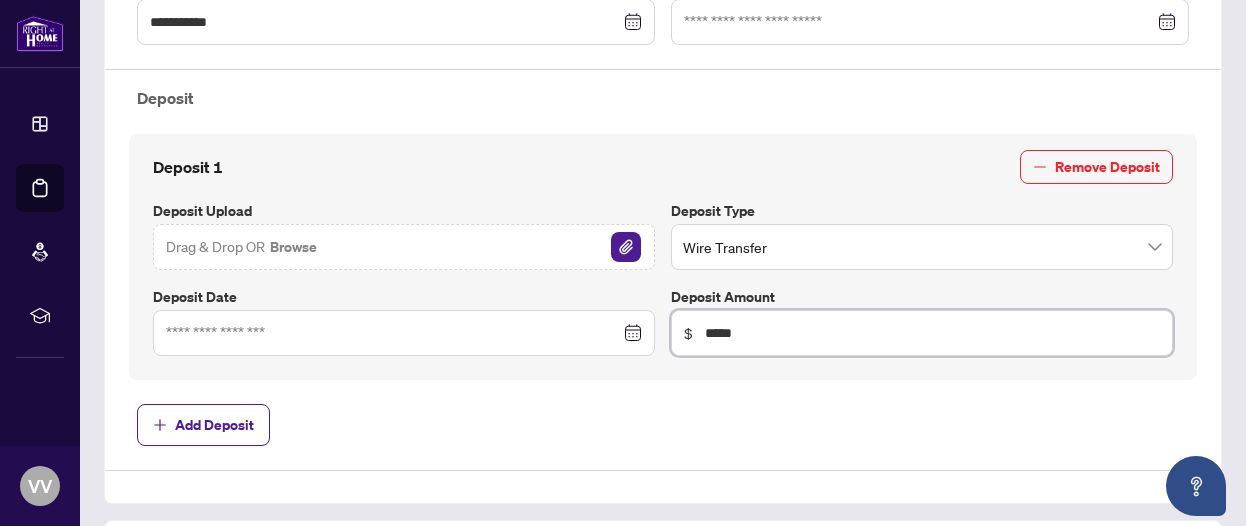 type on "*****" 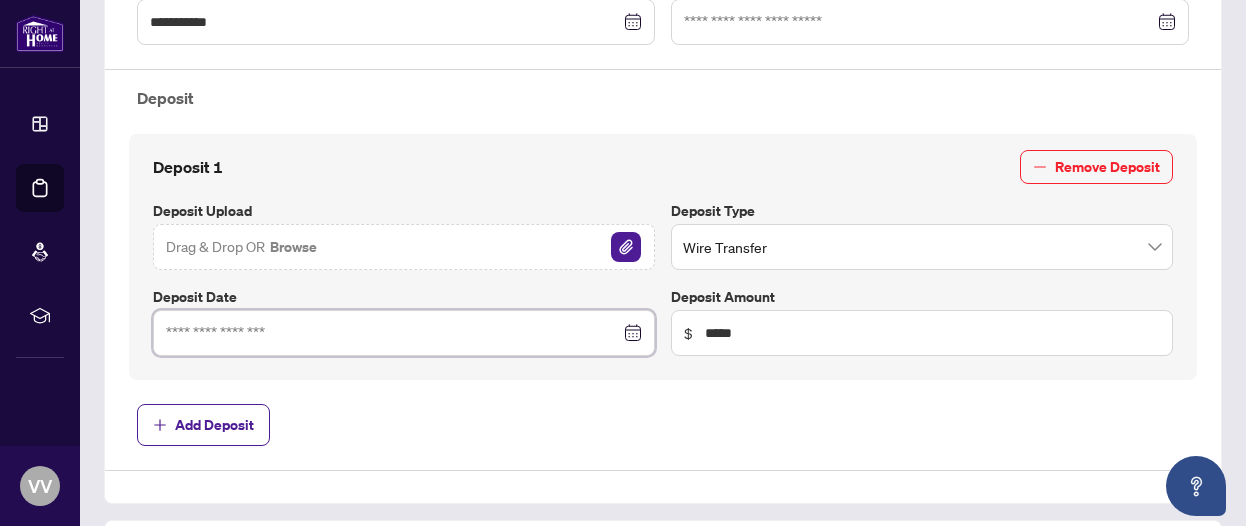 click at bounding box center (393, 333) 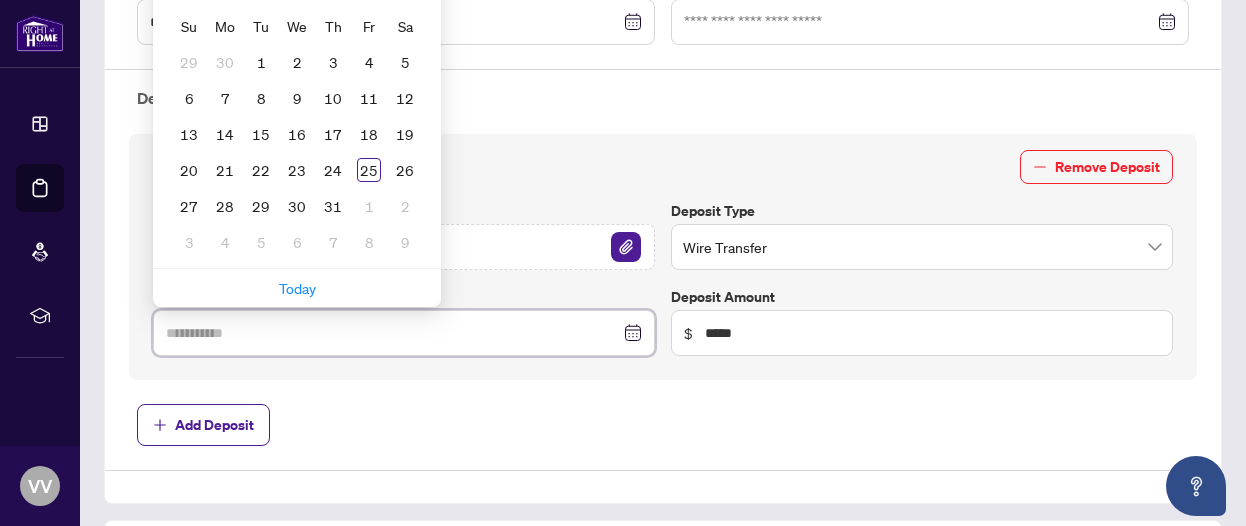 type on "**********" 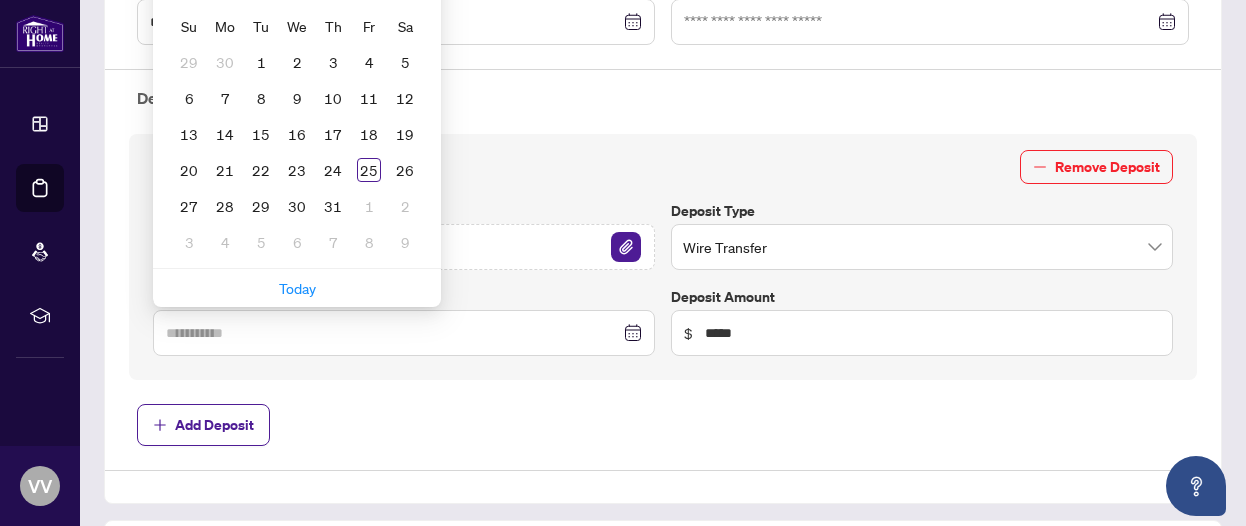 click on "25" at bounding box center [369, 170] 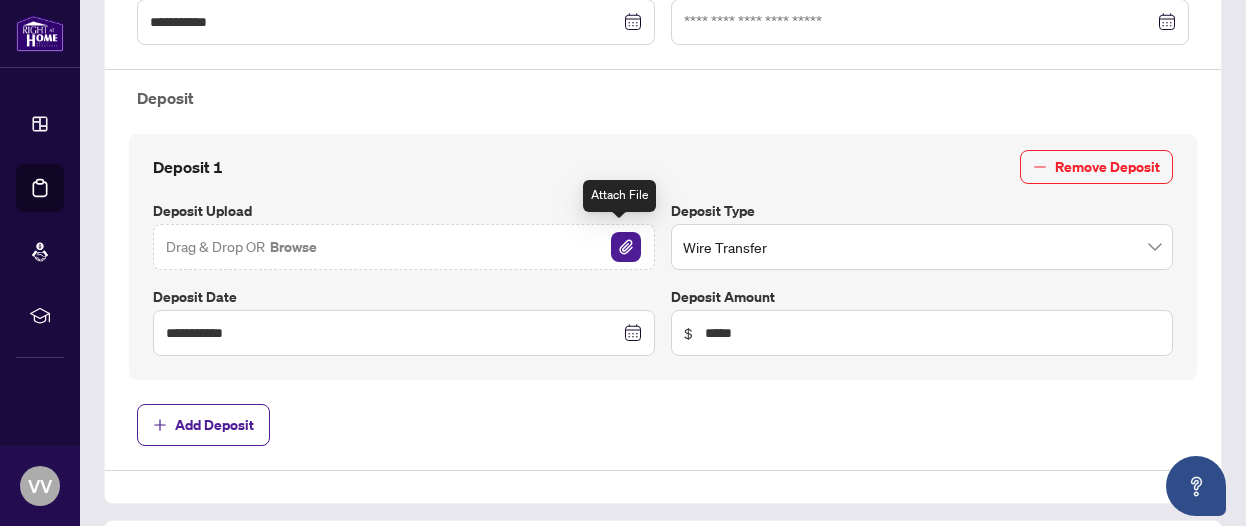 click at bounding box center (626, 247) 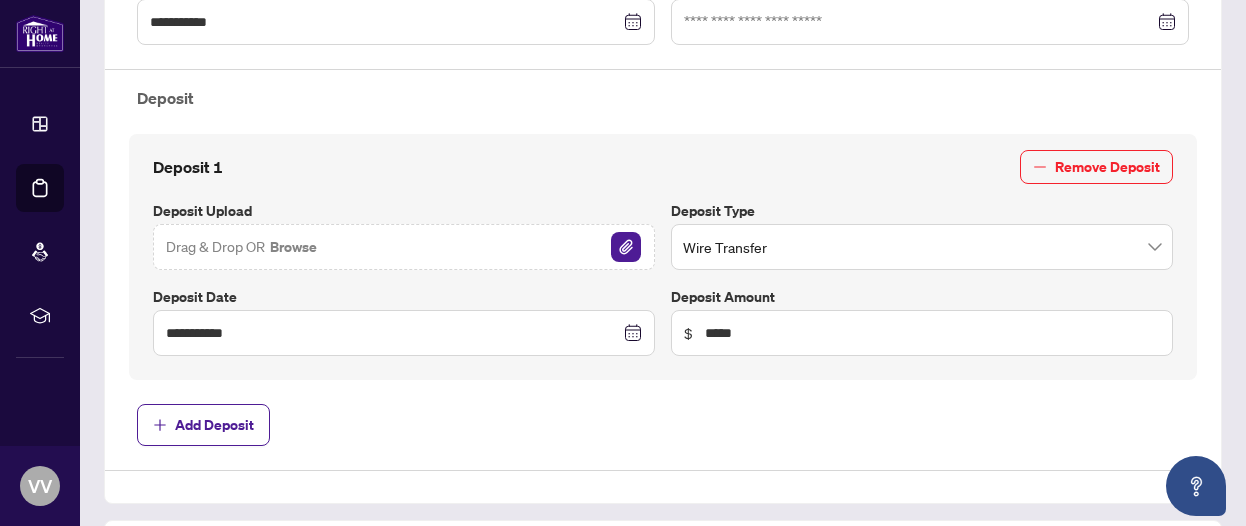click on "Add Deposit" at bounding box center (214, 425) 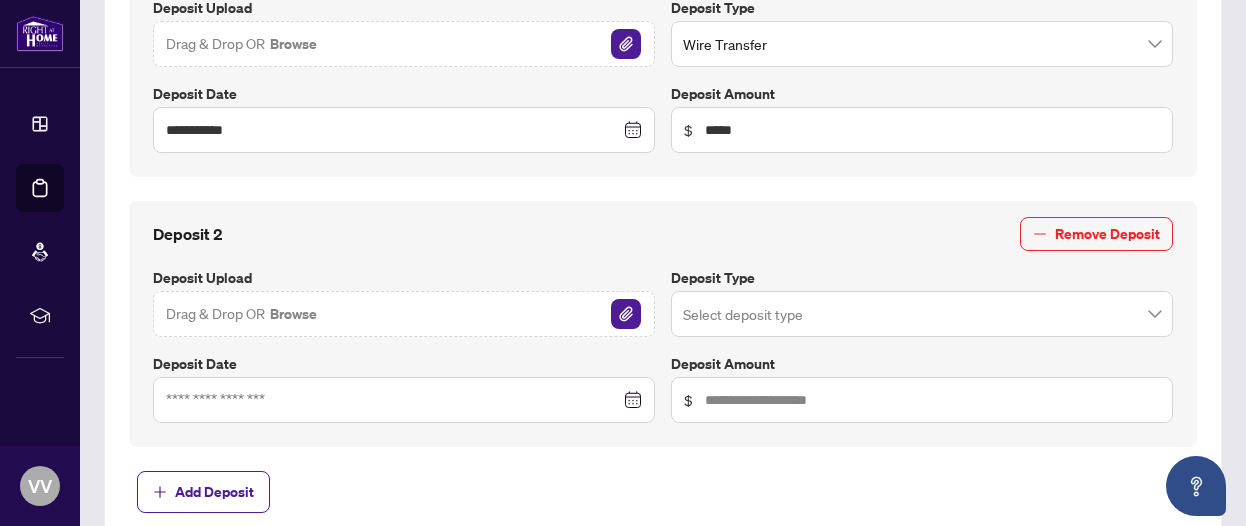 scroll, scrollTop: 876, scrollLeft: 0, axis: vertical 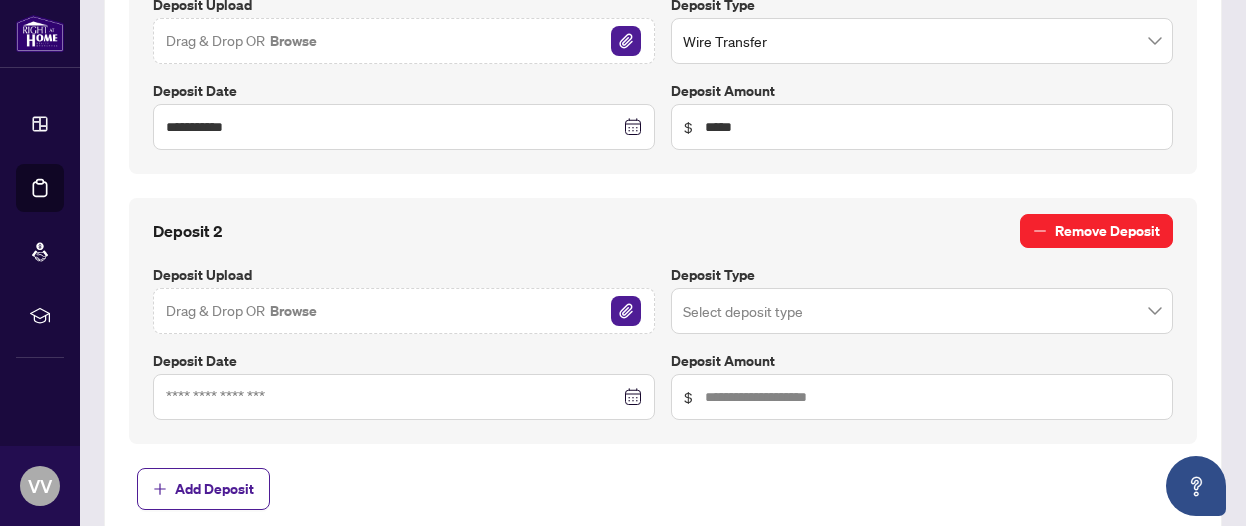click on "Remove Deposit" at bounding box center [1107, 231] 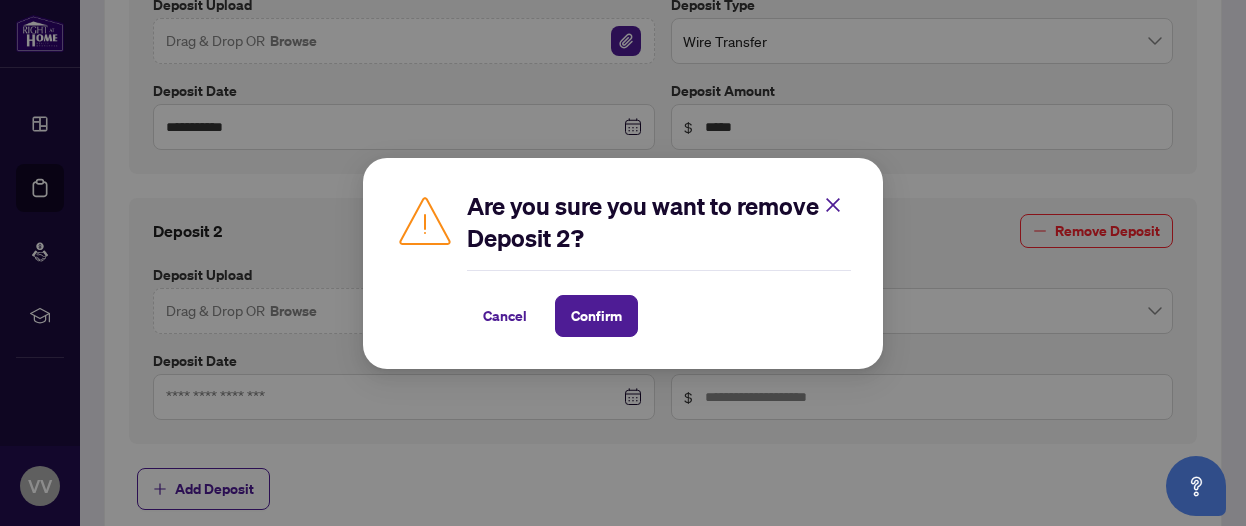 click on "Confirm" at bounding box center [596, 316] 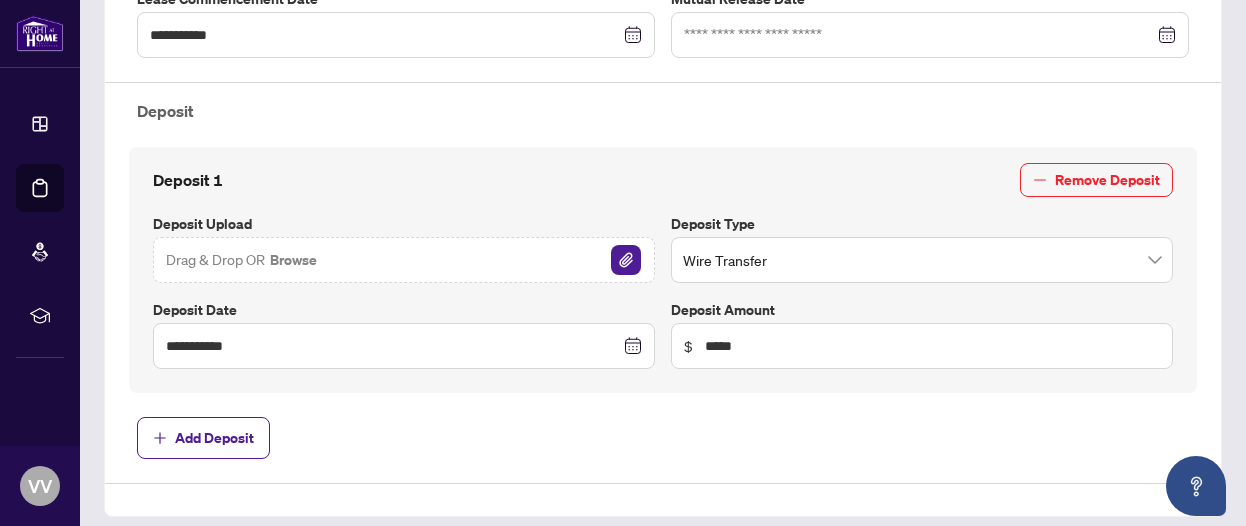 scroll, scrollTop: 655, scrollLeft: 0, axis: vertical 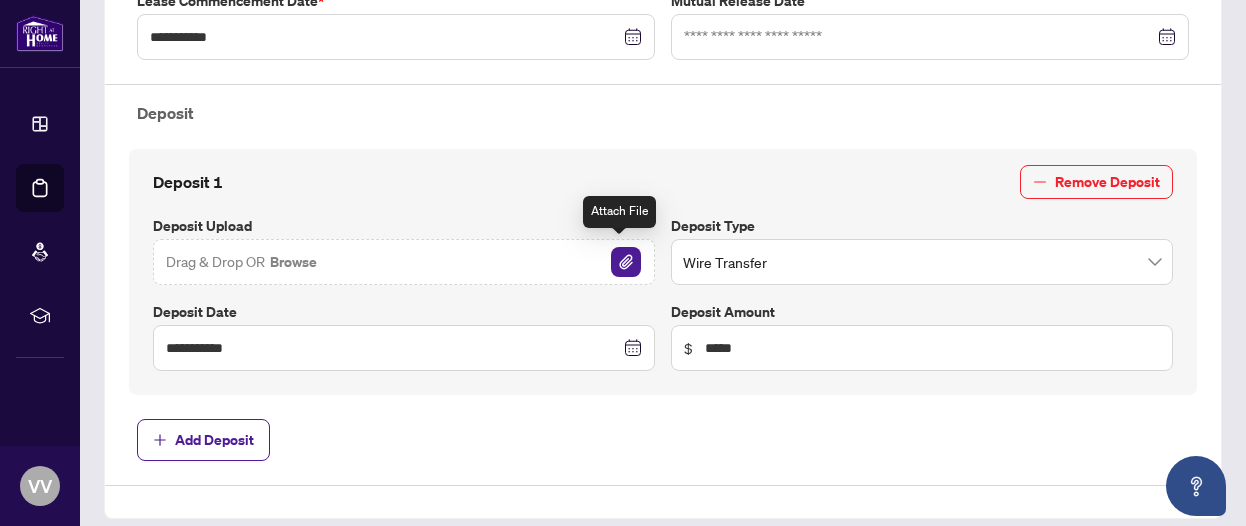 click at bounding box center [626, 262] 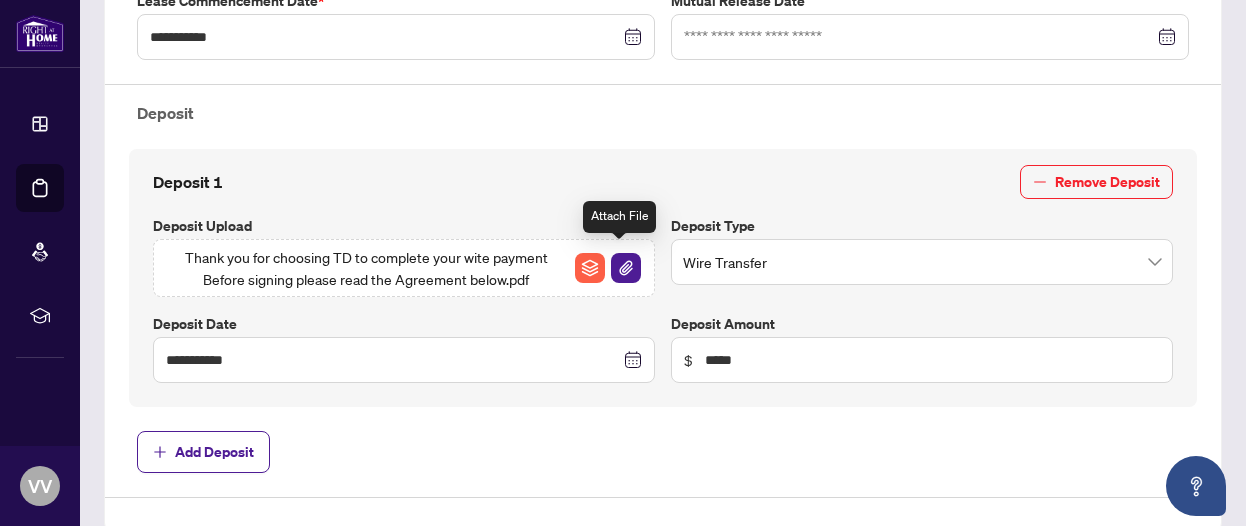 click on "Deposit Date" at bounding box center (404, 324) 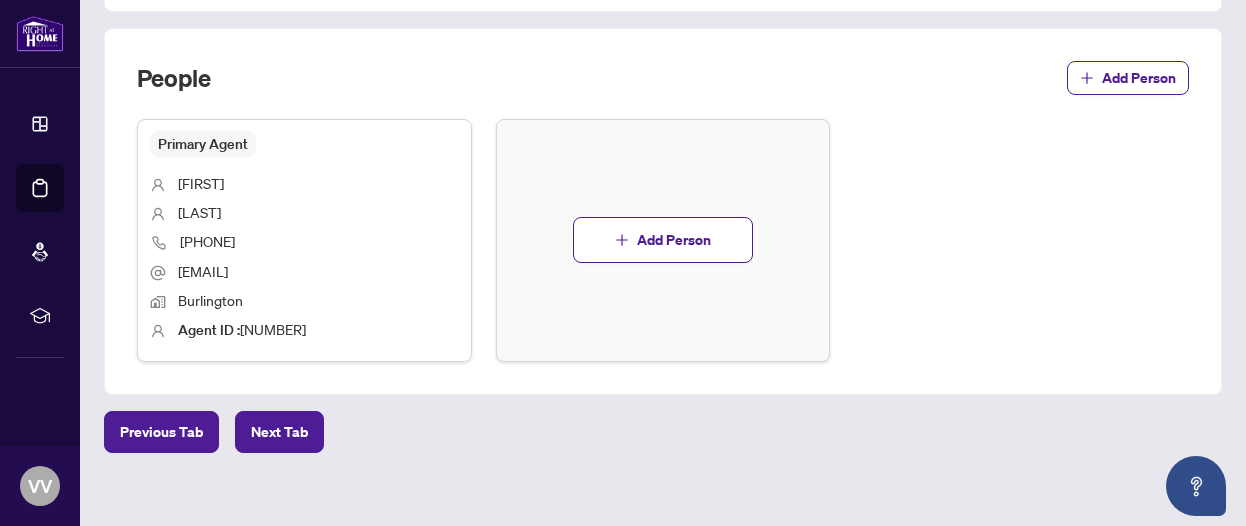 scroll, scrollTop: 1182, scrollLeft: 0, axis: vertical 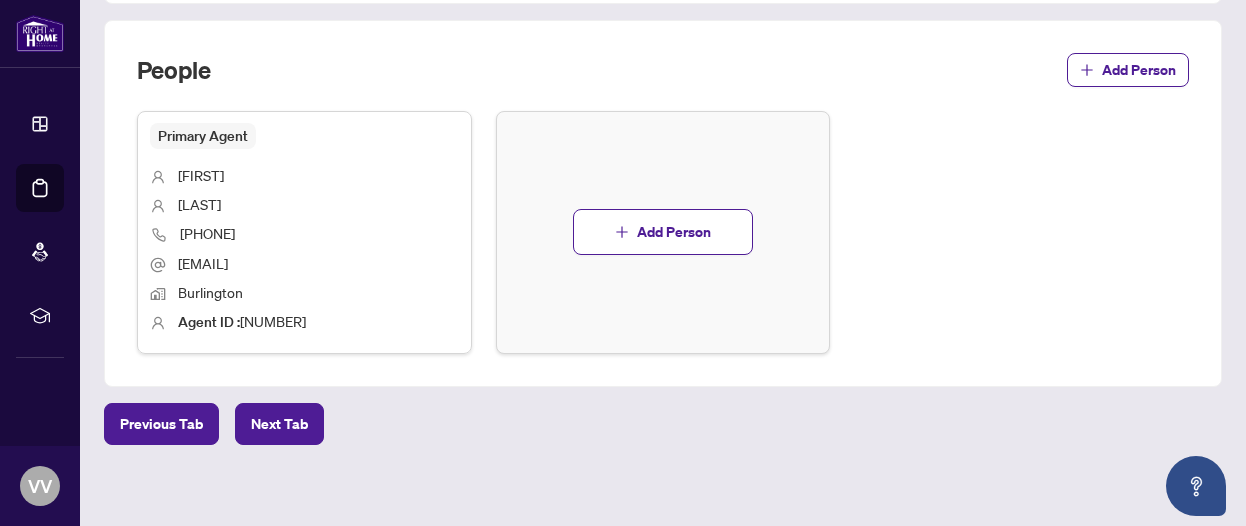 click on "Next Tab" at bounding box center [279, 424] 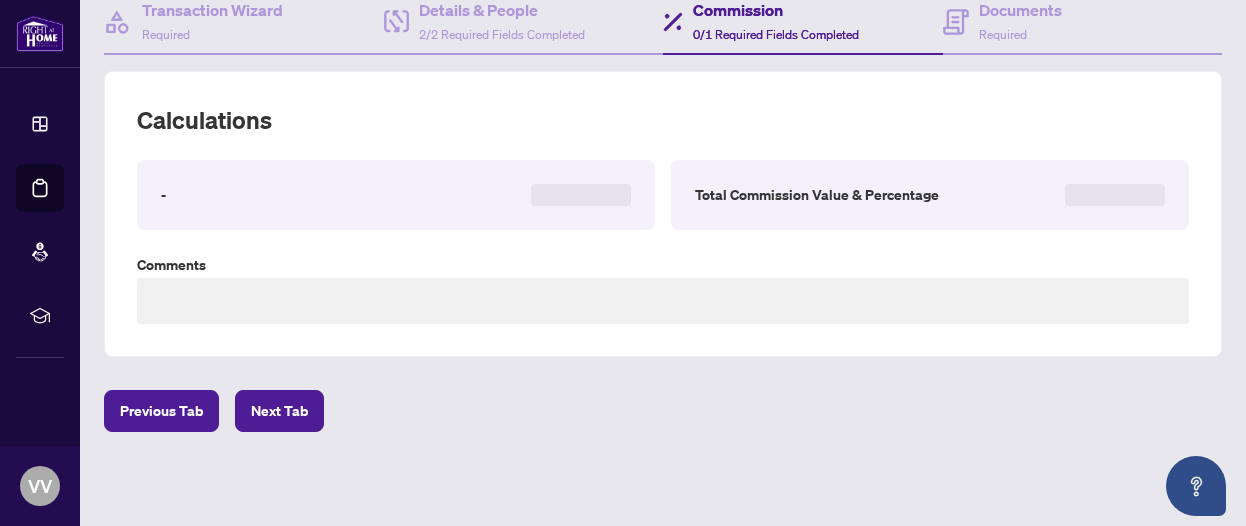 scroll, scrollTop: 0, scrollLeft: 0, axis: both 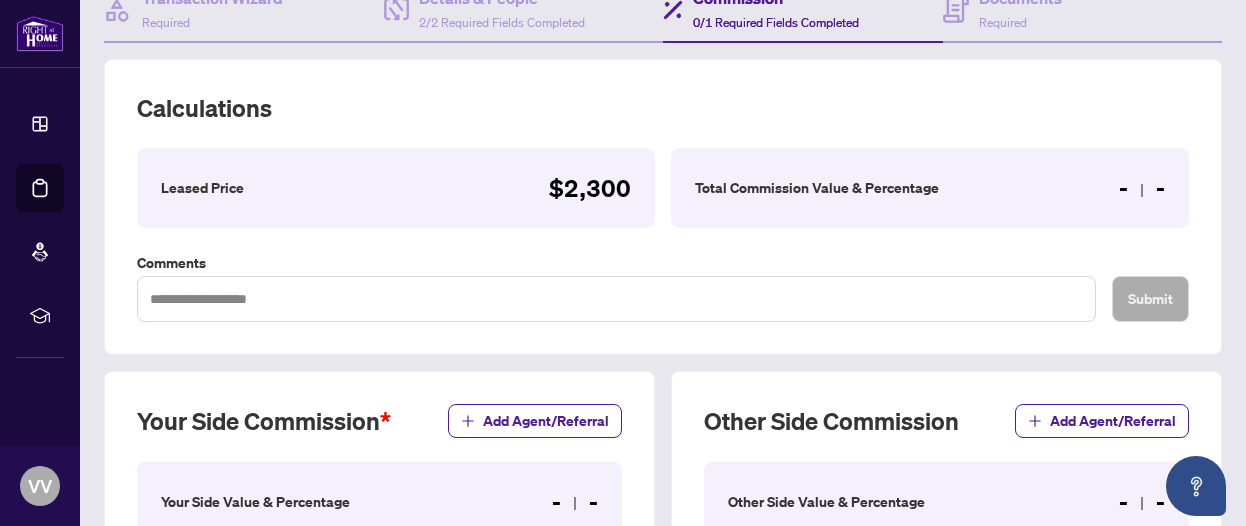 click on "Total Commission Value & Percentage" at bounding box center (817, 188) 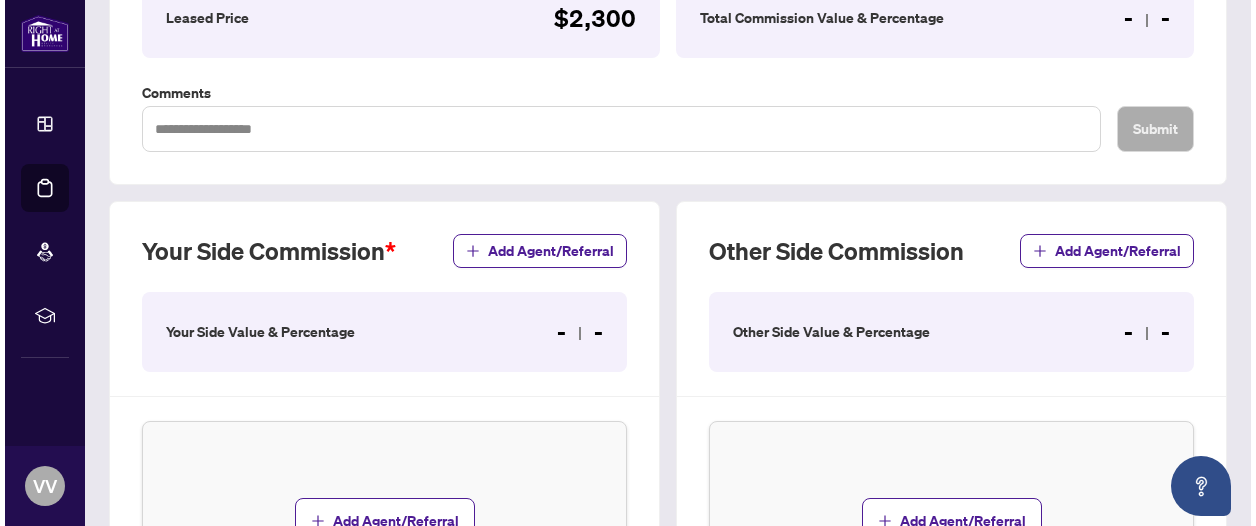 scroll, scrollTop: 390, scrollLeft: 0, axis: vertical 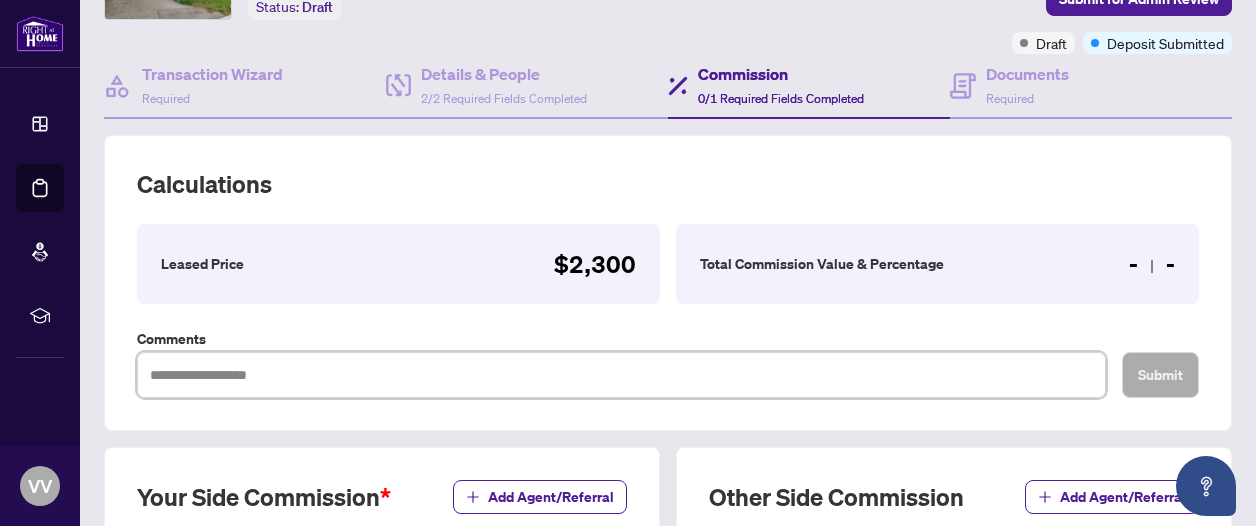 click at bounding box center [621, 374] 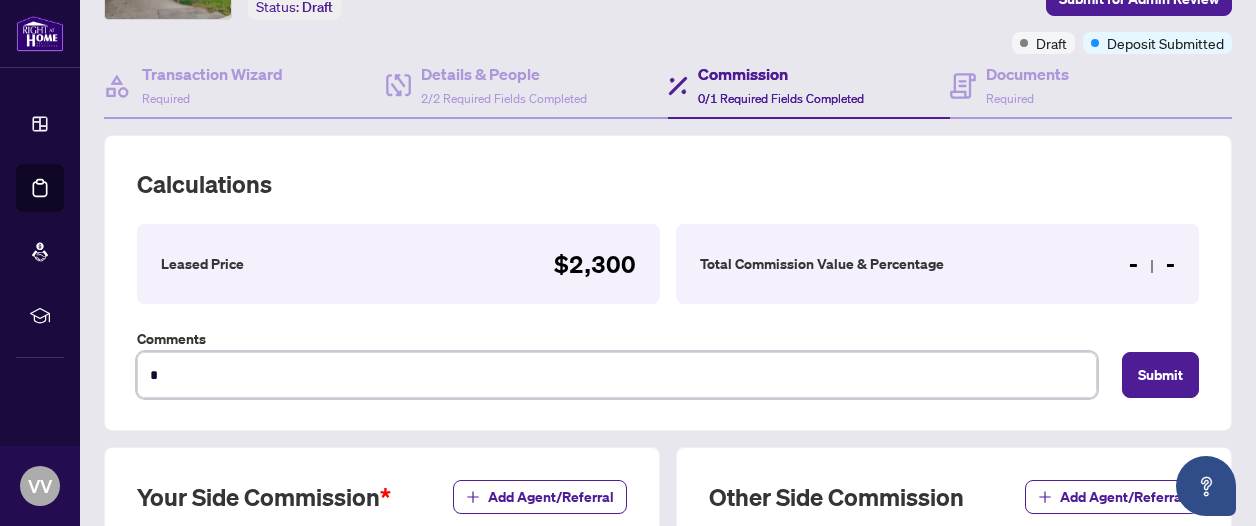 type on "**" 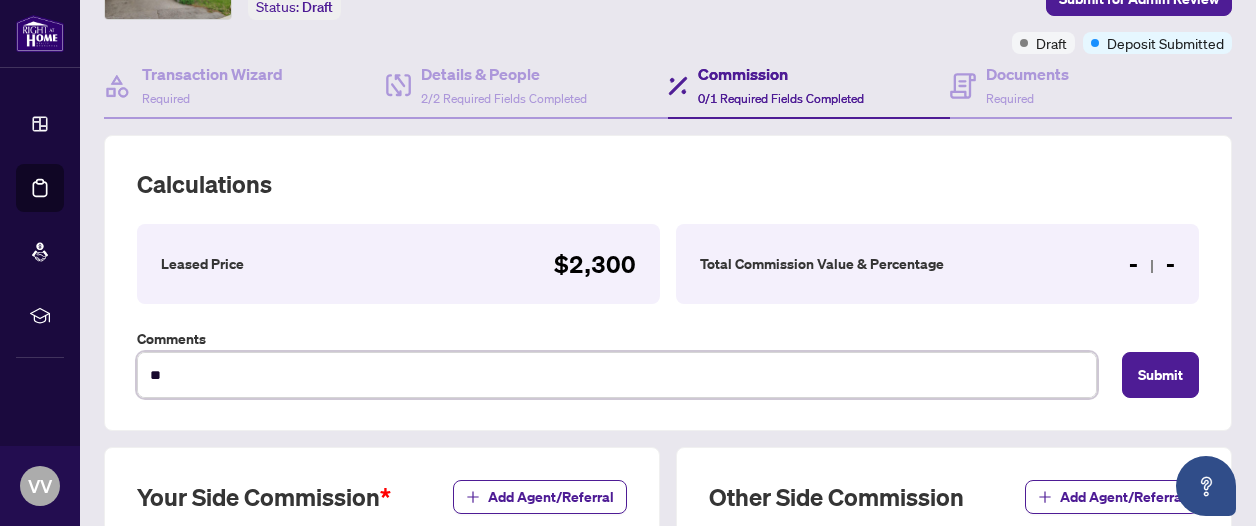 type on "***" 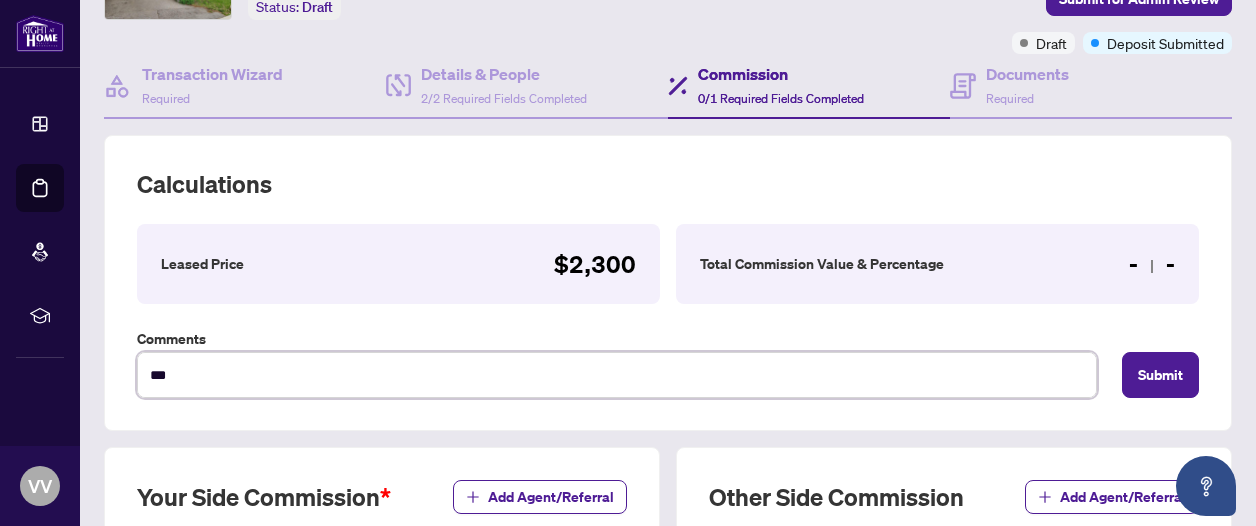 type on "****" 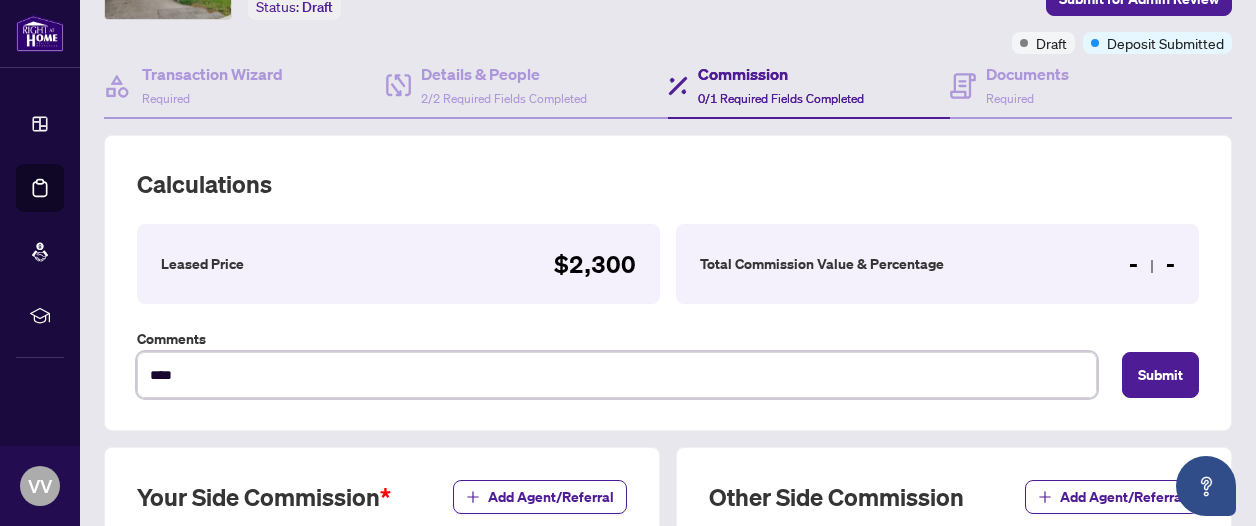 type on "*****" 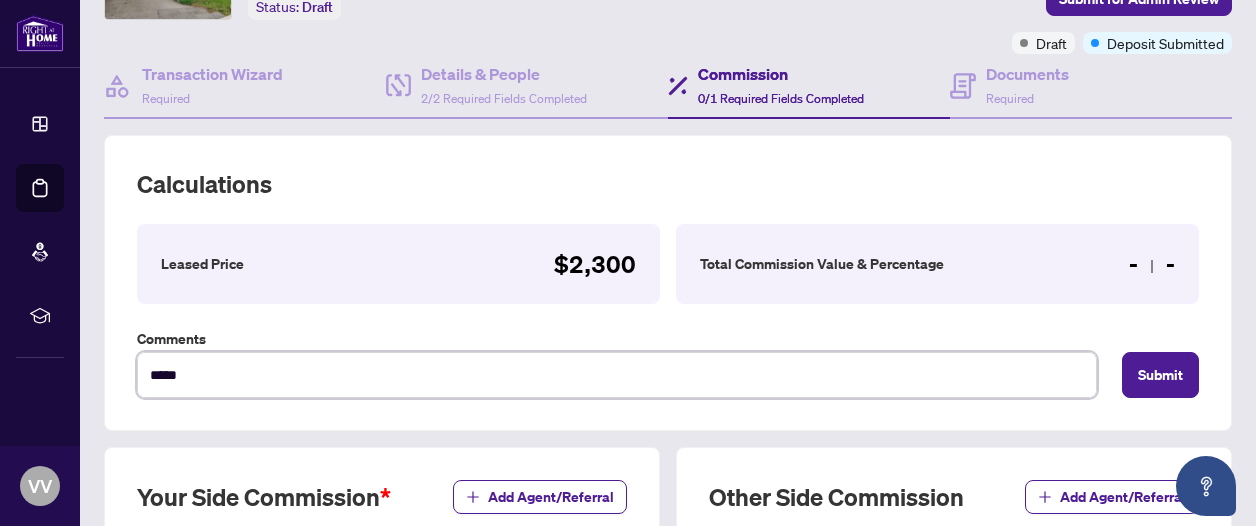 type on "******" 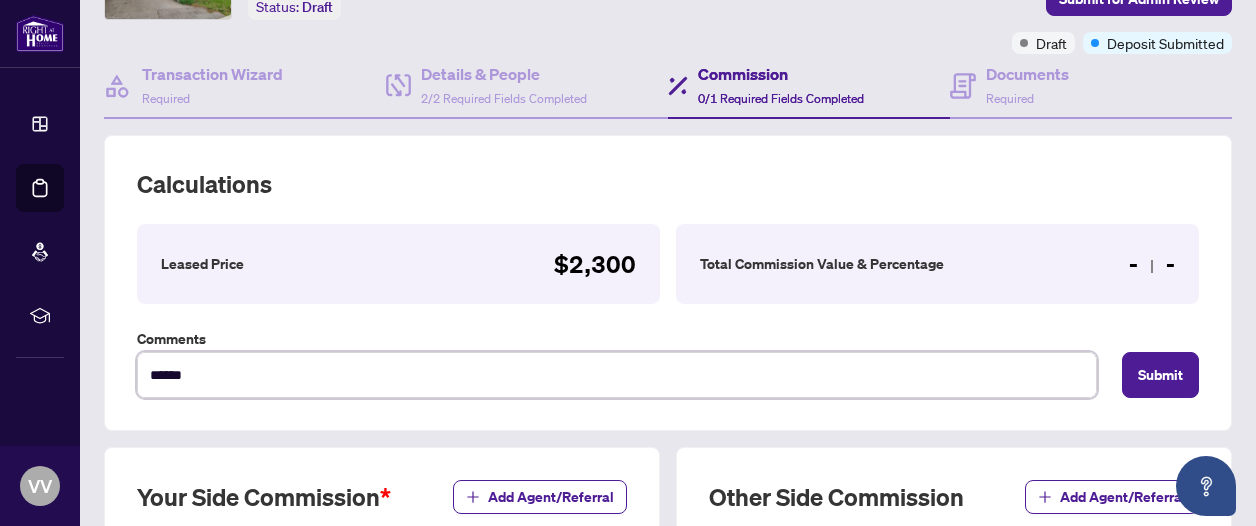 type on "******" 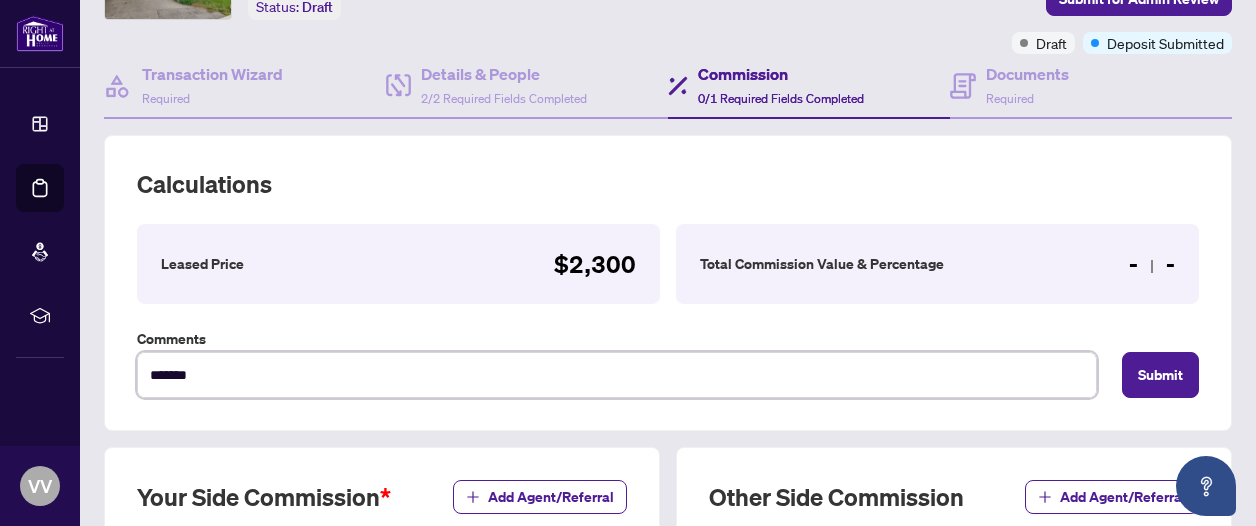 type on "********" 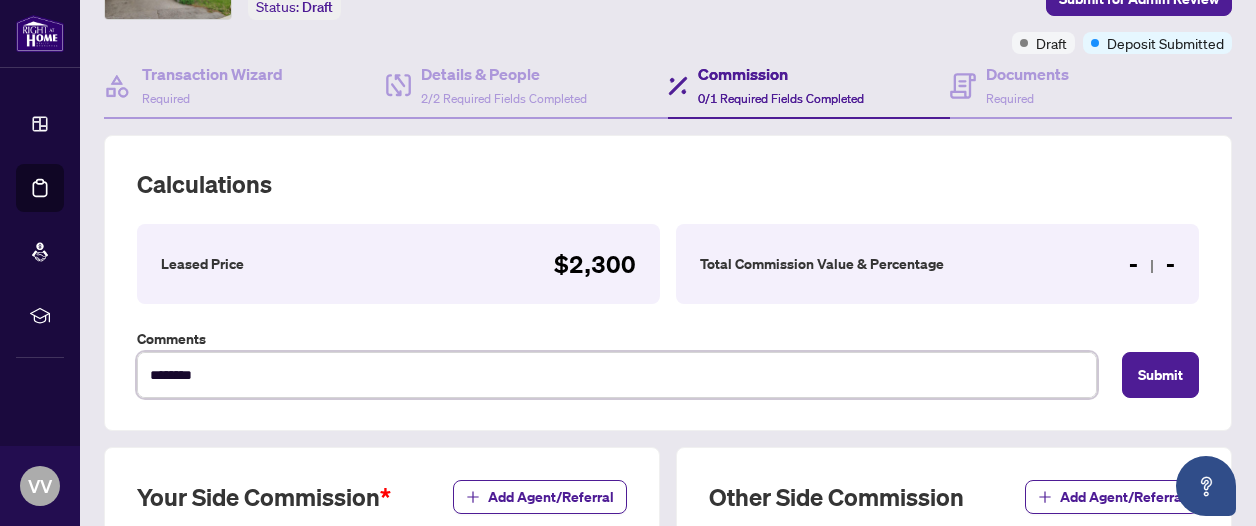 type on "*********" 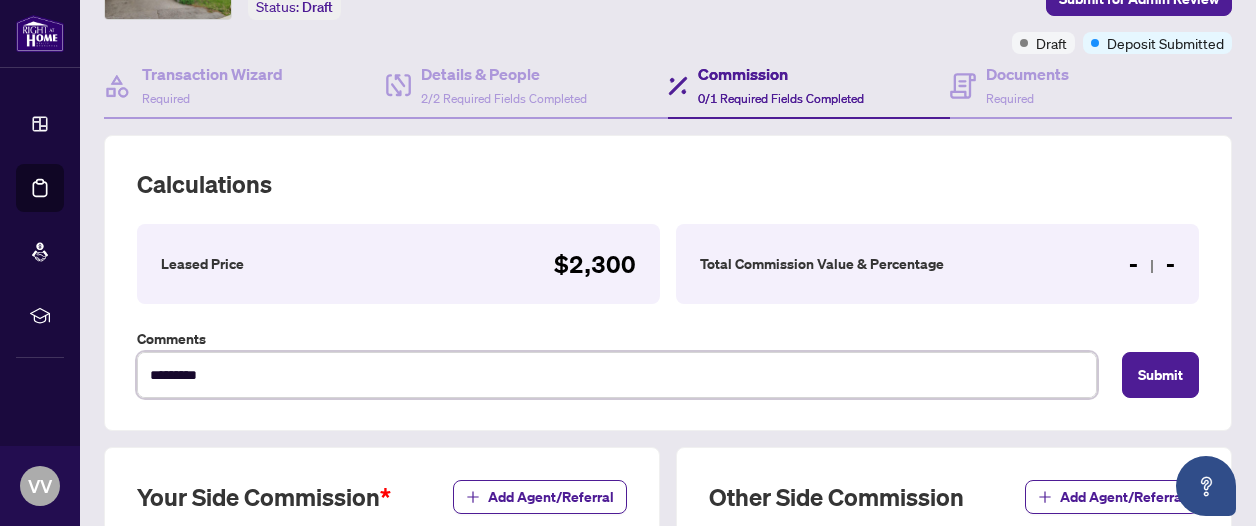 type on "**********" 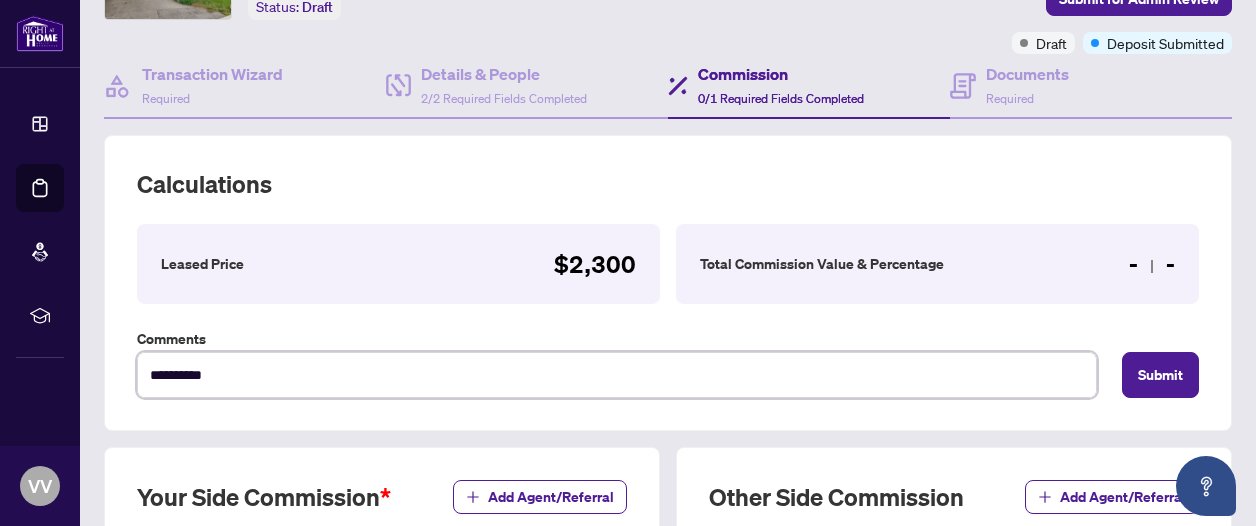 type on "**********" 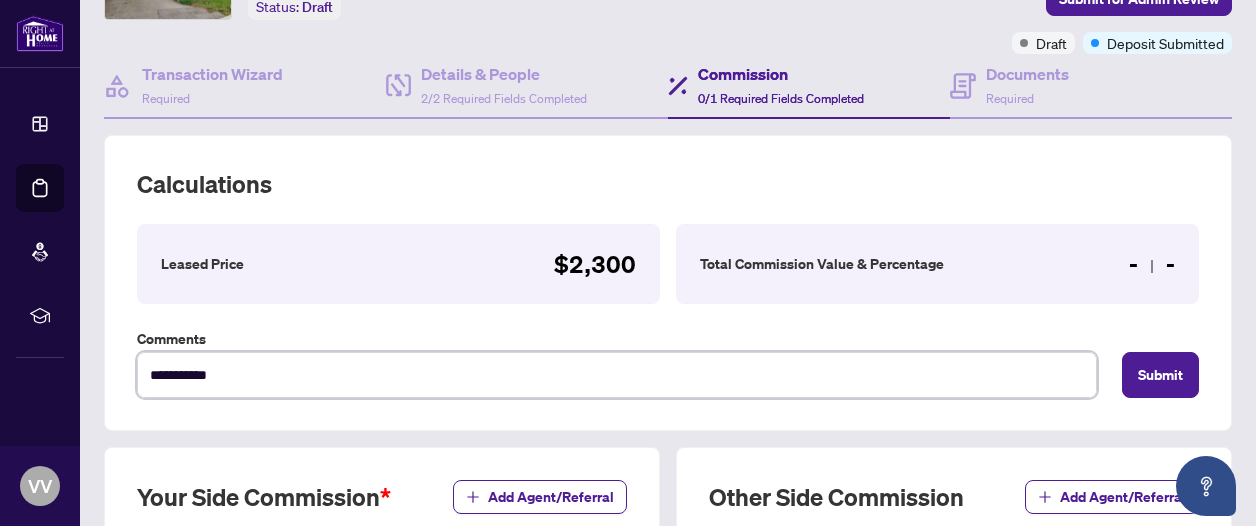 type on "**********" 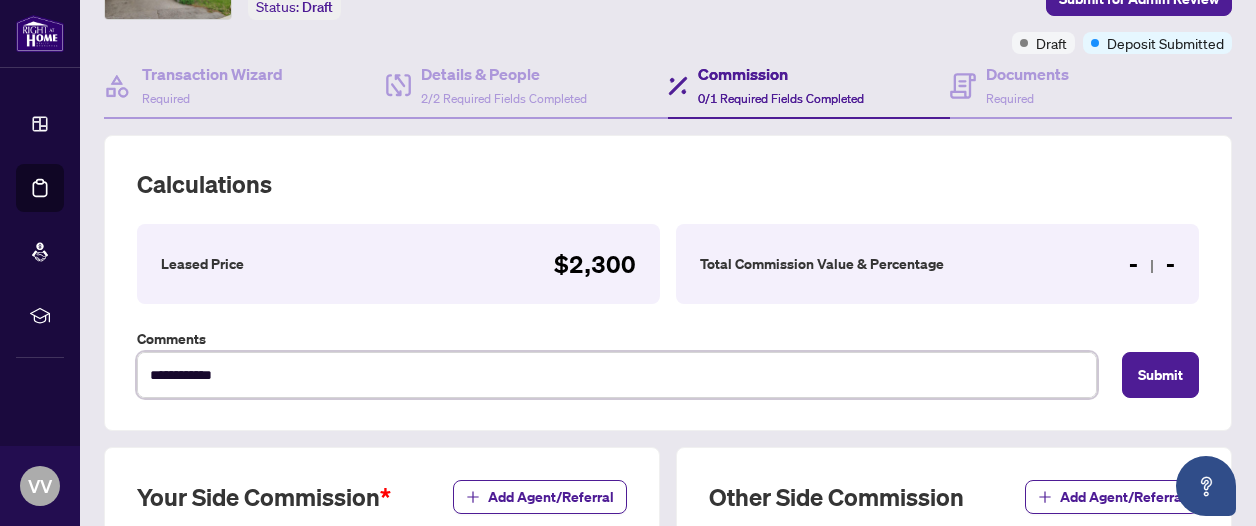 type on "**********" 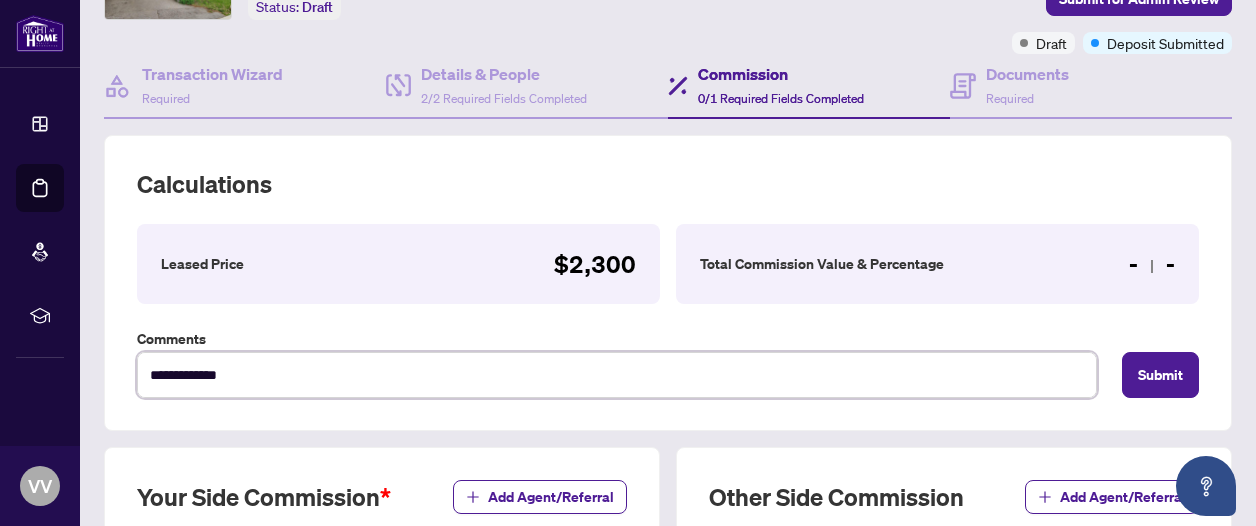 type on "**********" 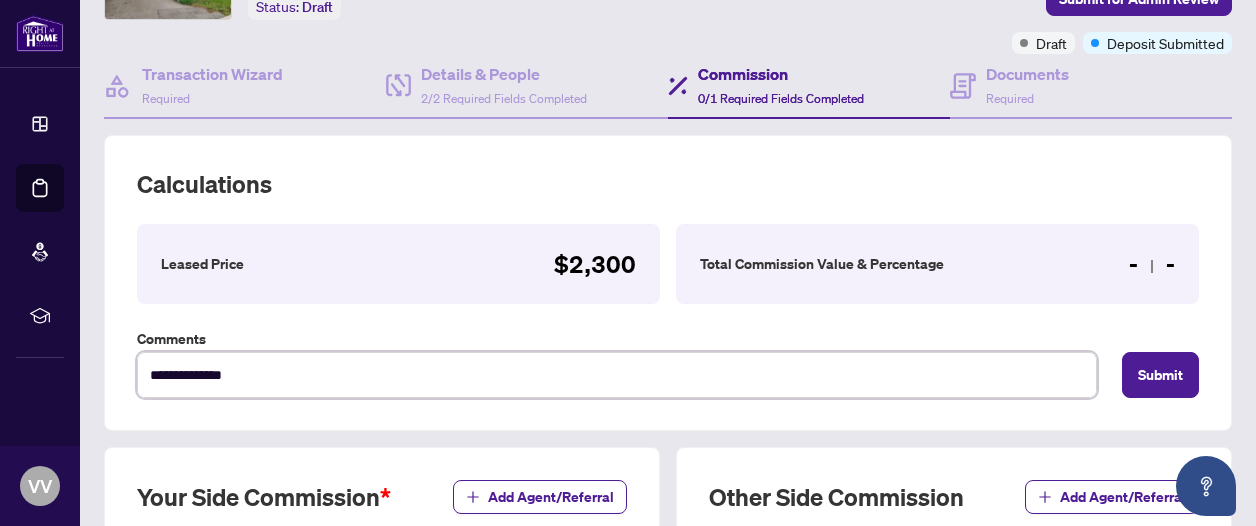 type on "**********" 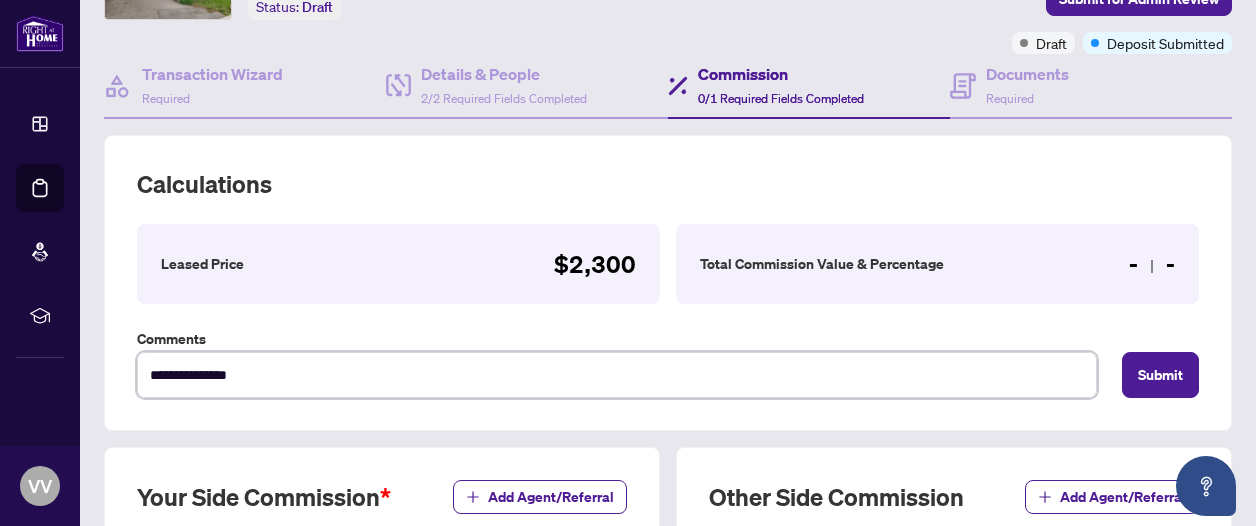 type on "**********" 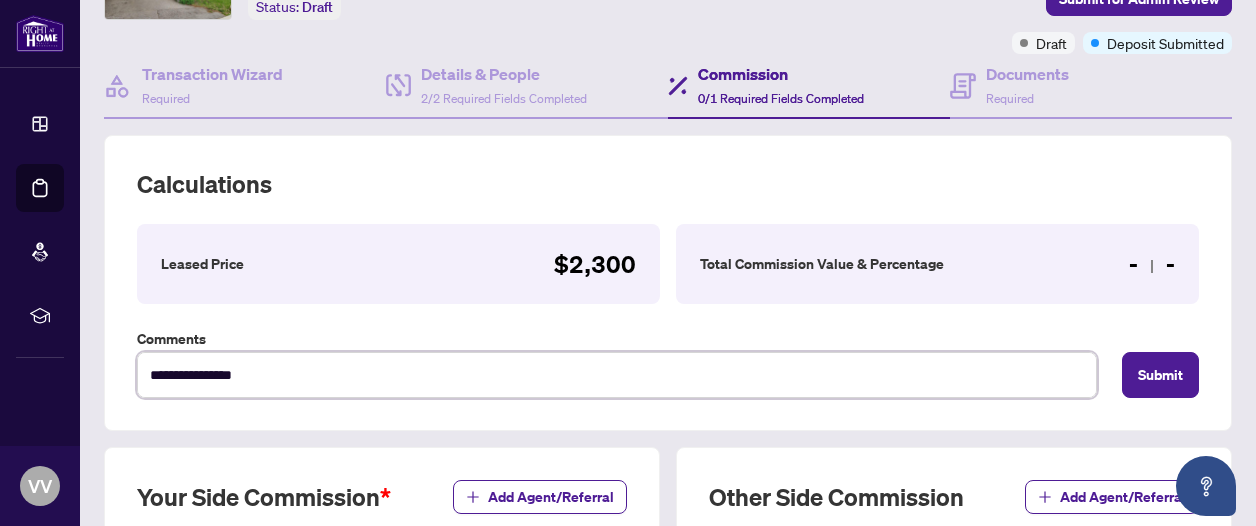 type on "**********" 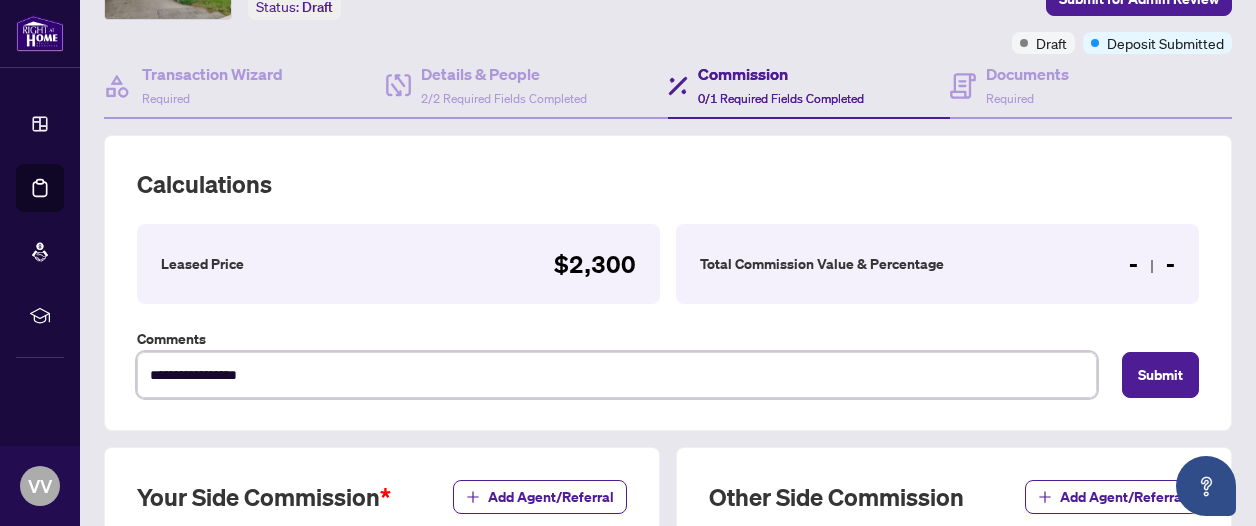 type on "**********" 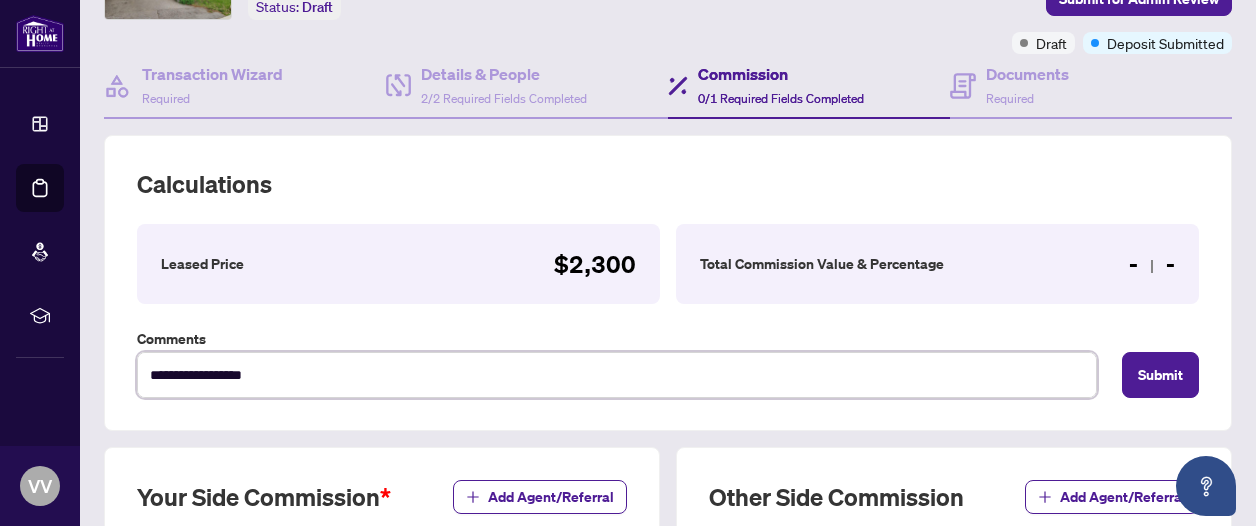 type on "**********" 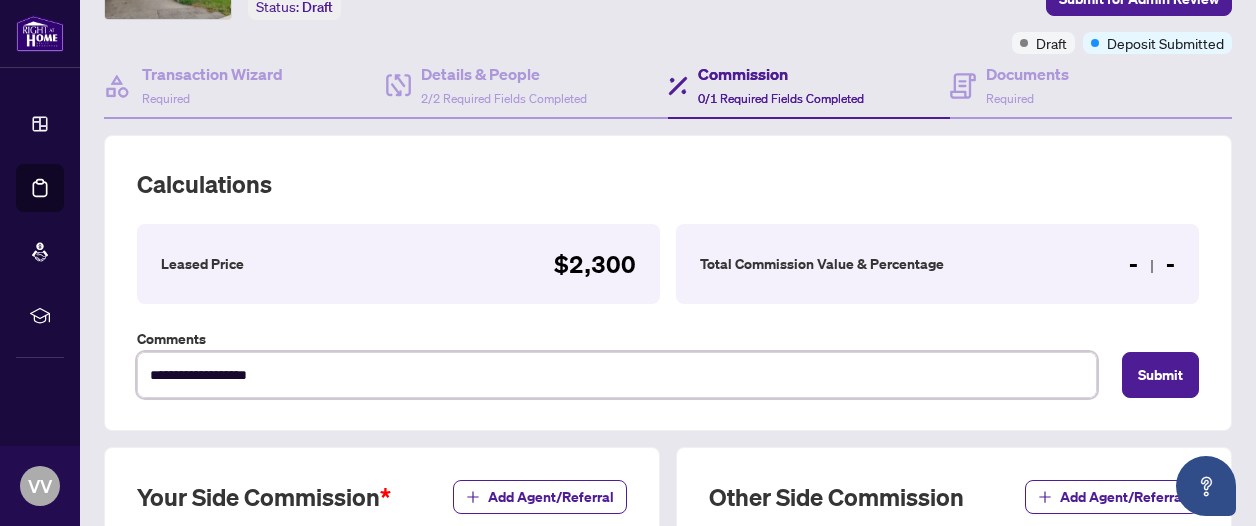 type on "**********" 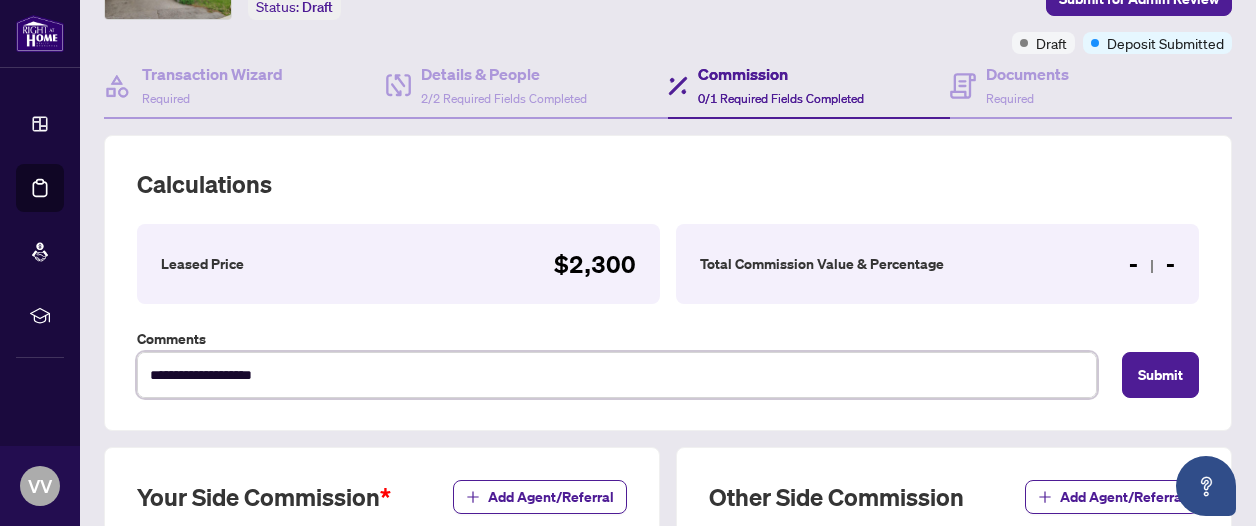 type on "**********" 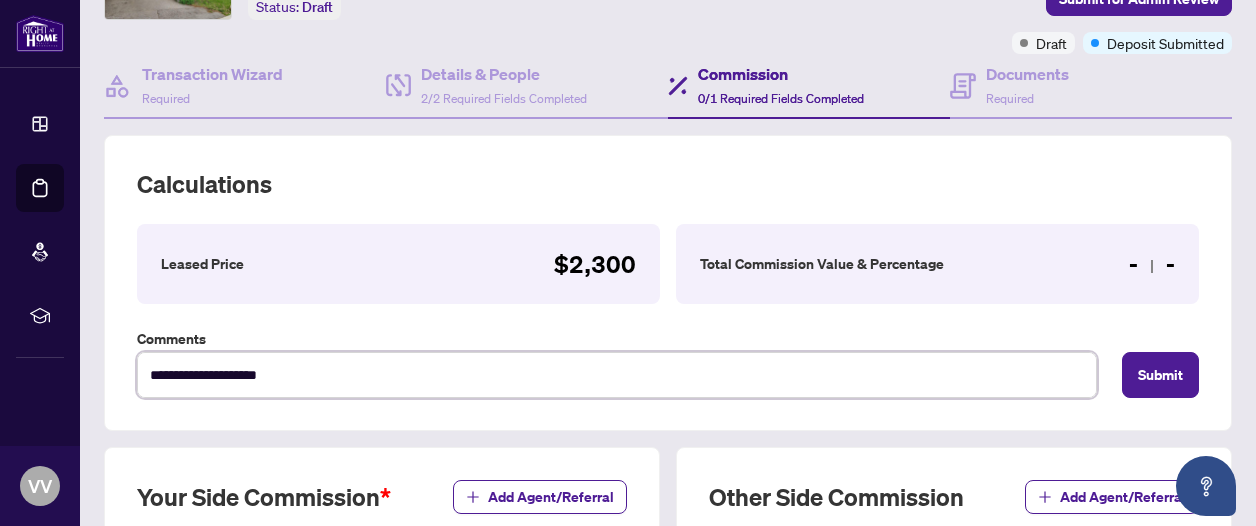 type on "**********" 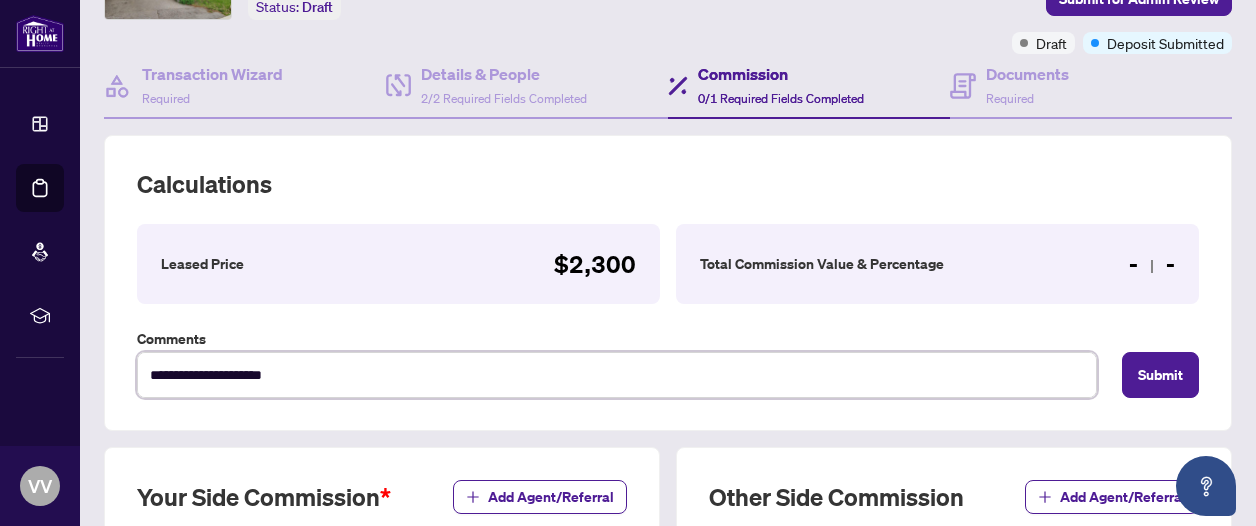 type on "**********" 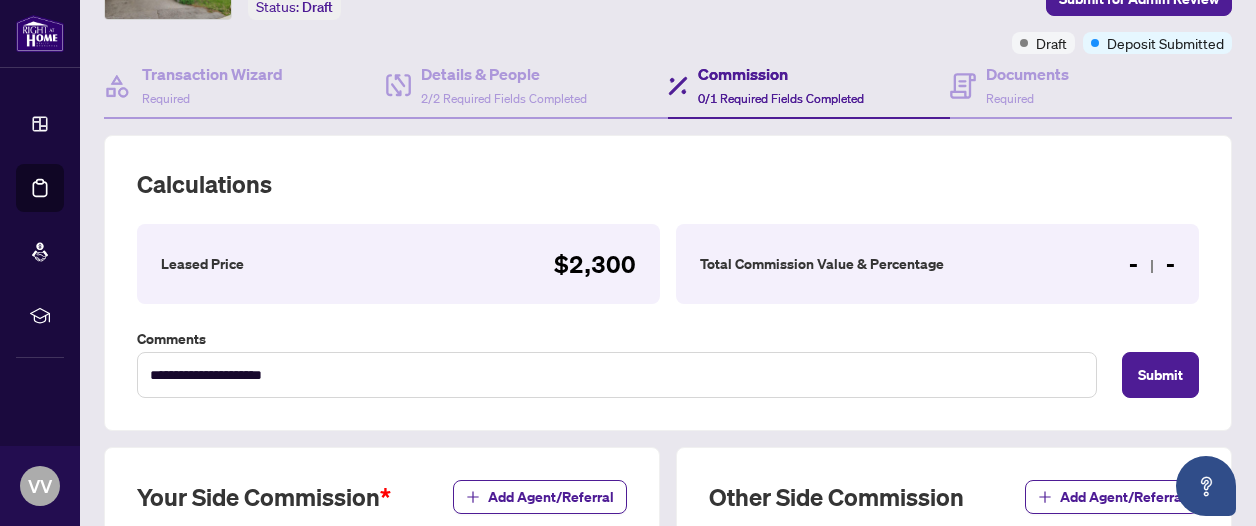 click on "Submit" at bounding box center (1160, 375) 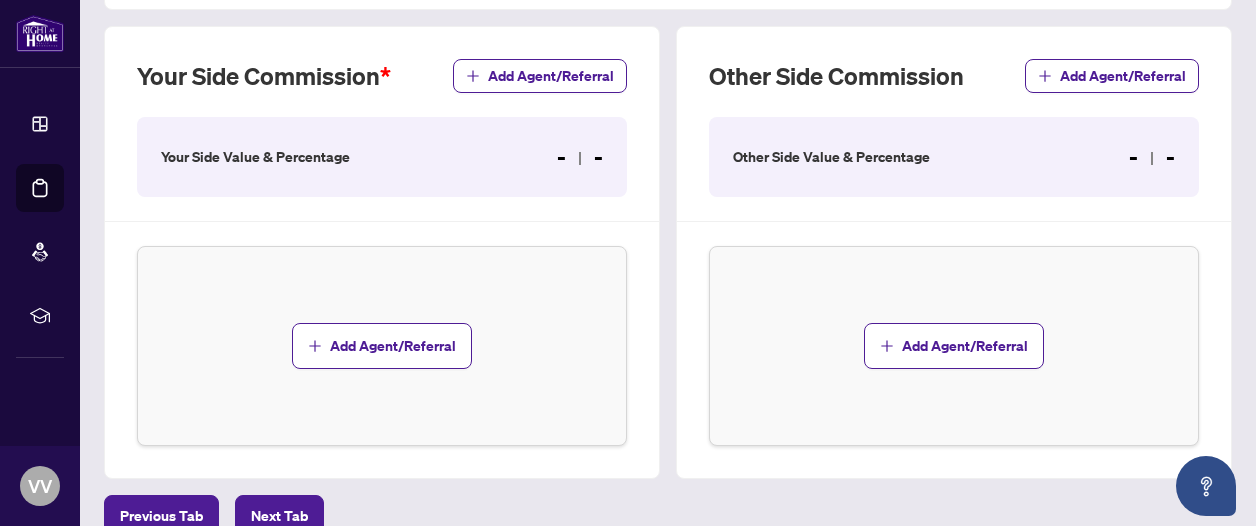 scroll, scrollTop: 551, scrollLeft: 0, axis: vertical 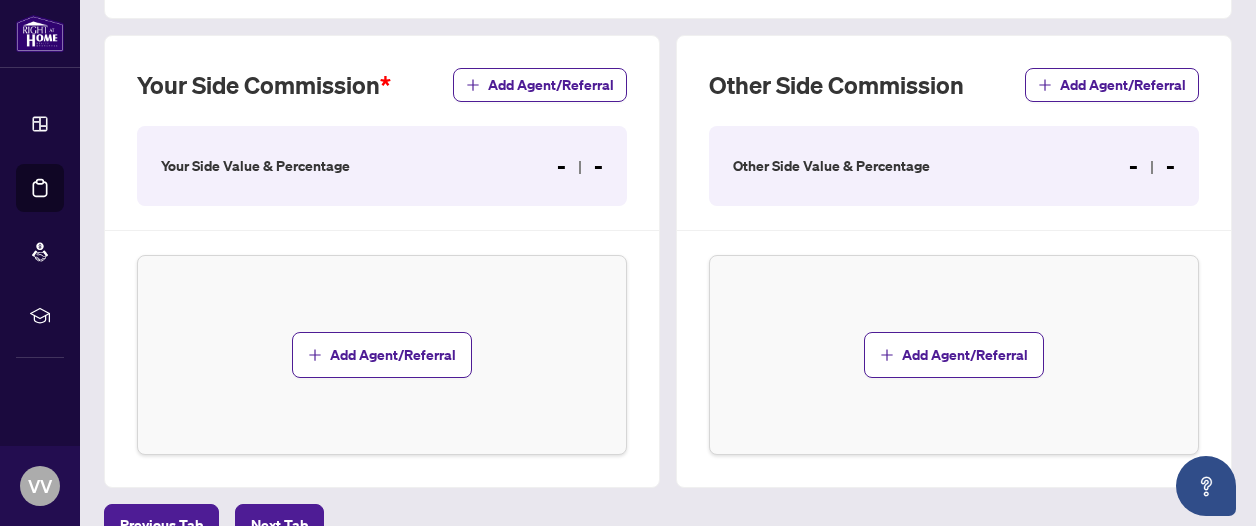 click on "Add Agent/Referral" at bounding box center (551, 85) 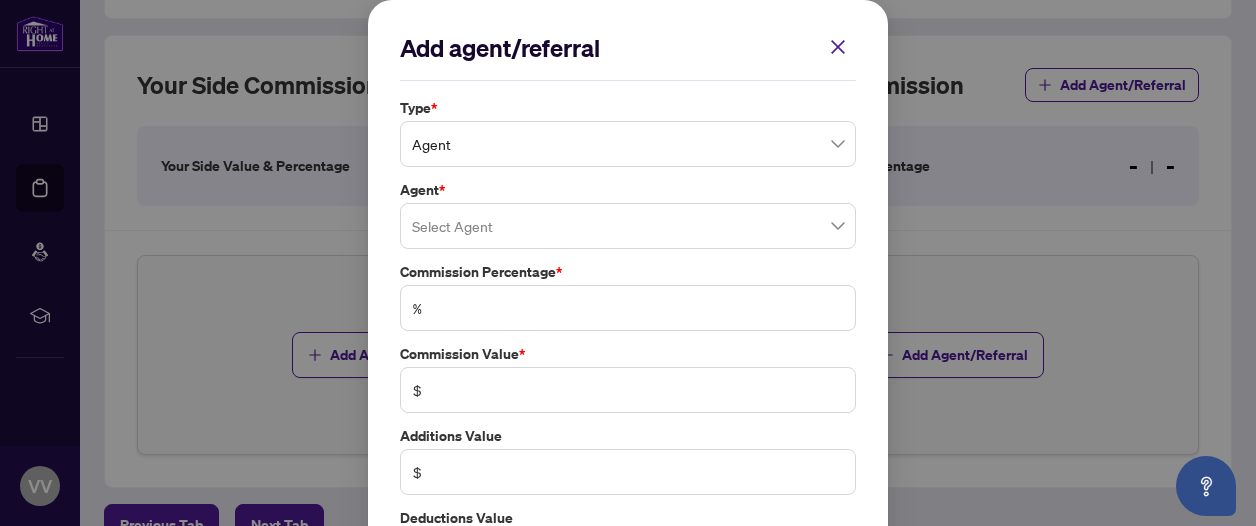 click on "Agent" at bounding box center [628, 144] 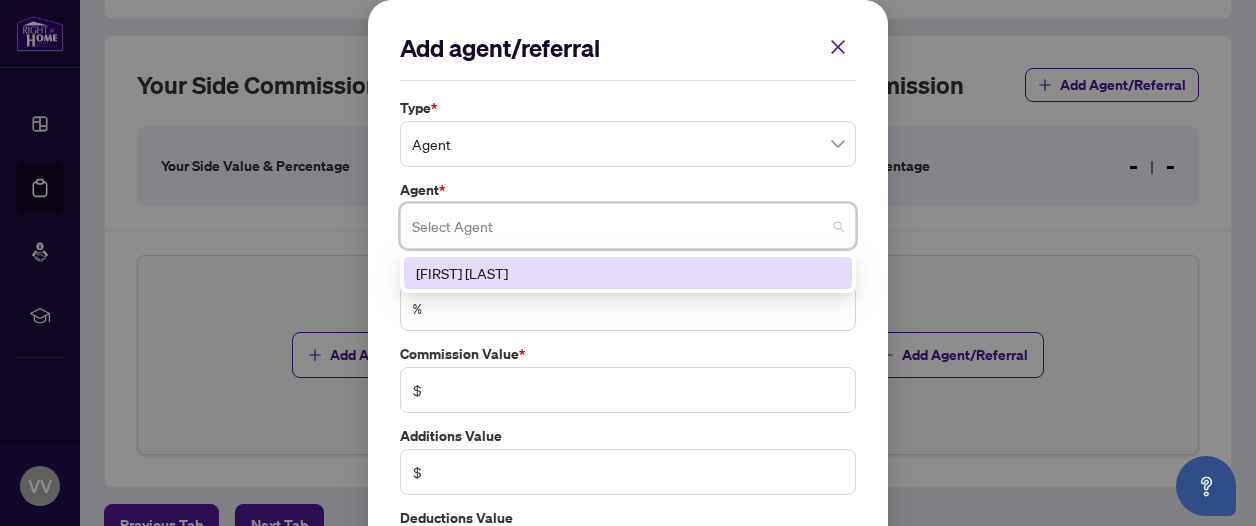 click at bounding box center (628, 226) 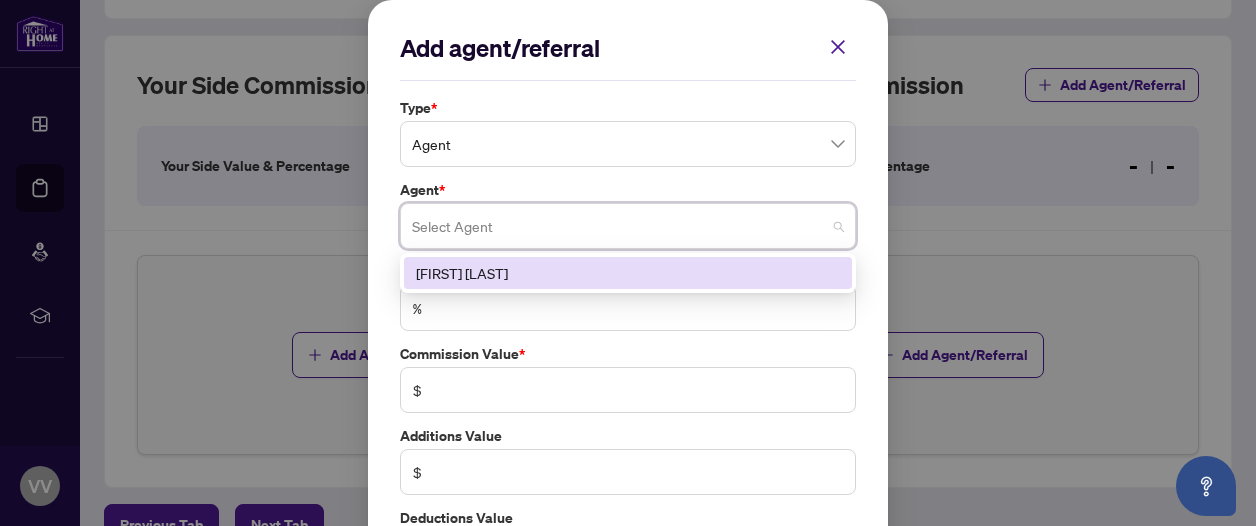 click on "[FIRST] [LAST]" at bounding box center [628, 273] 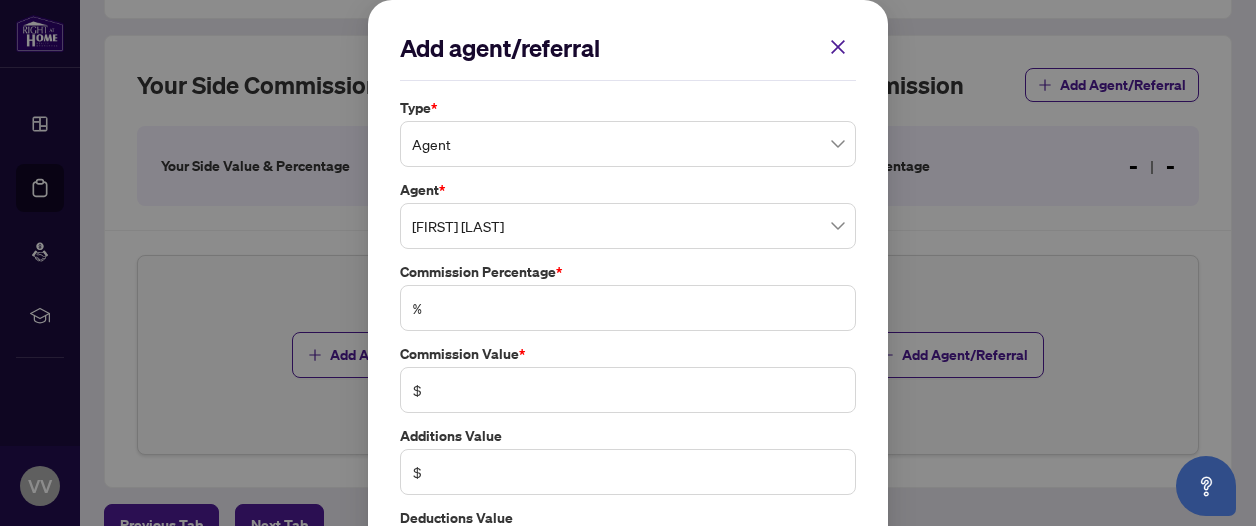 click on "%" at bounding box center [417, 308] 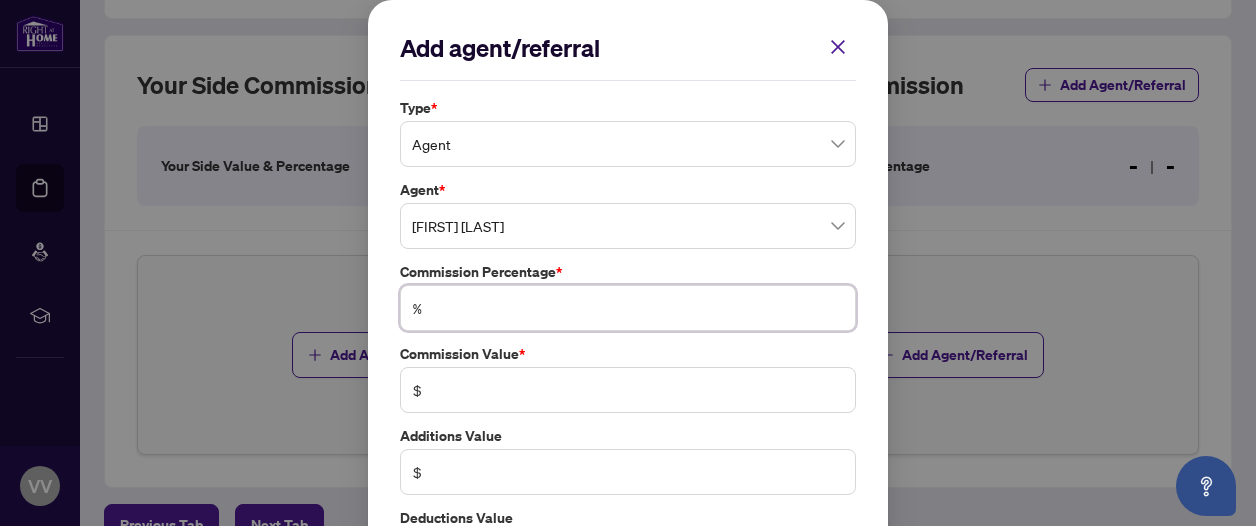 type on "*" 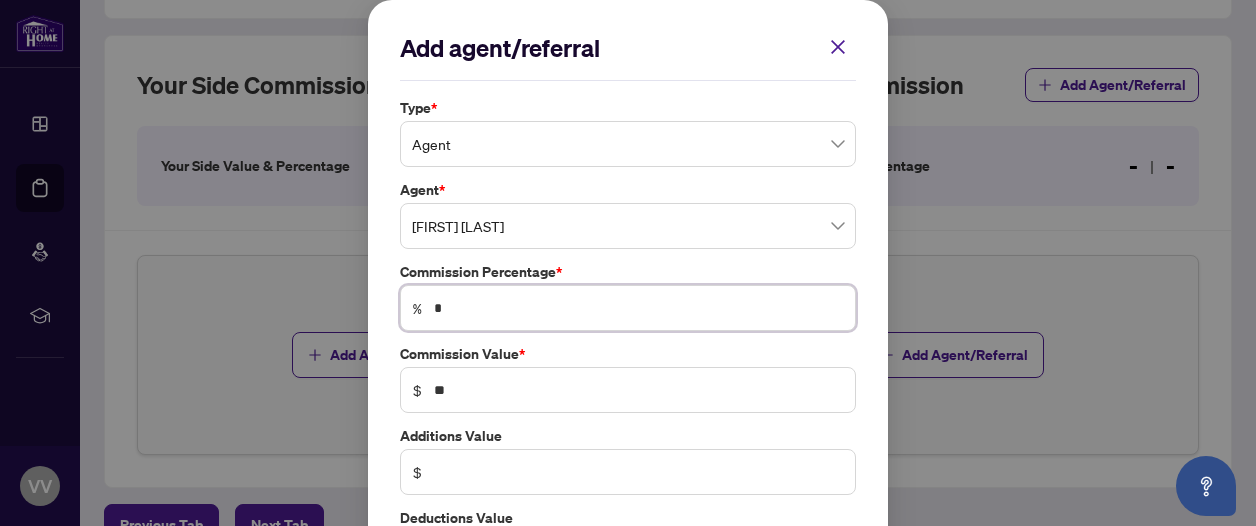 type on "**" 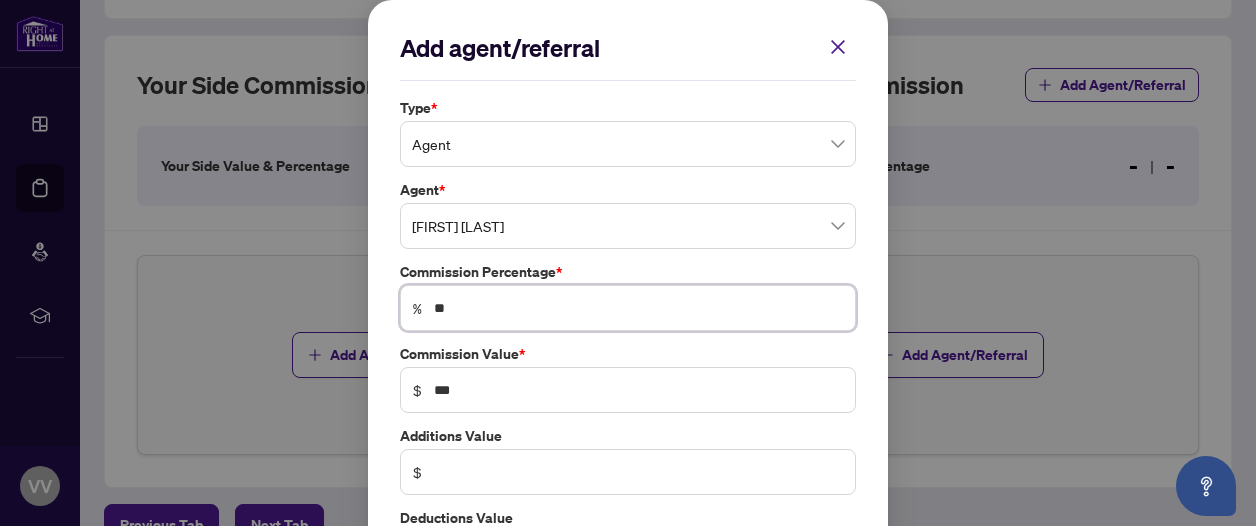 type on "***" 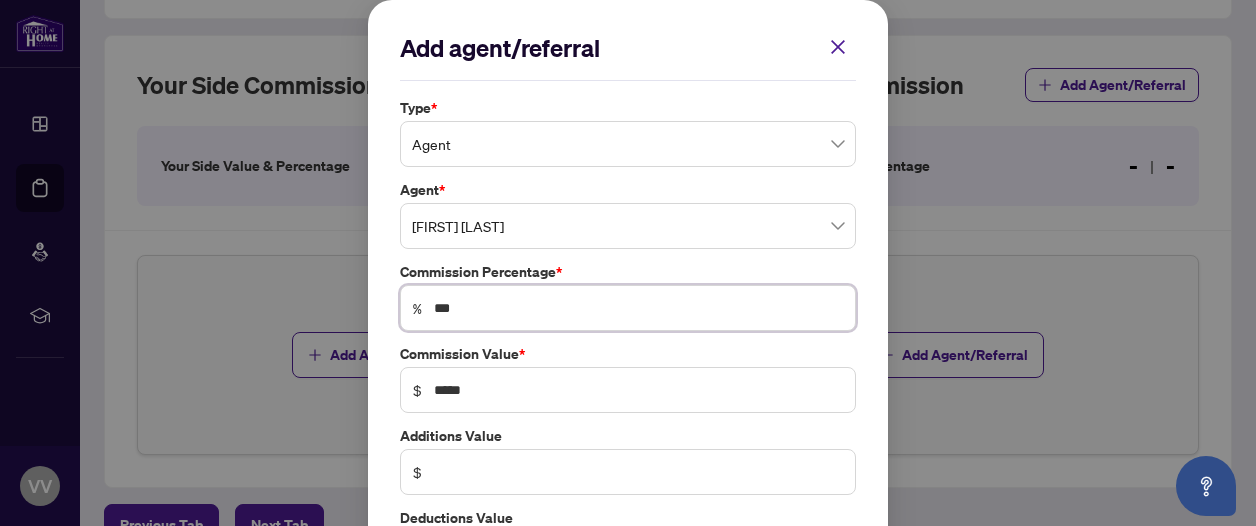 type on "***" 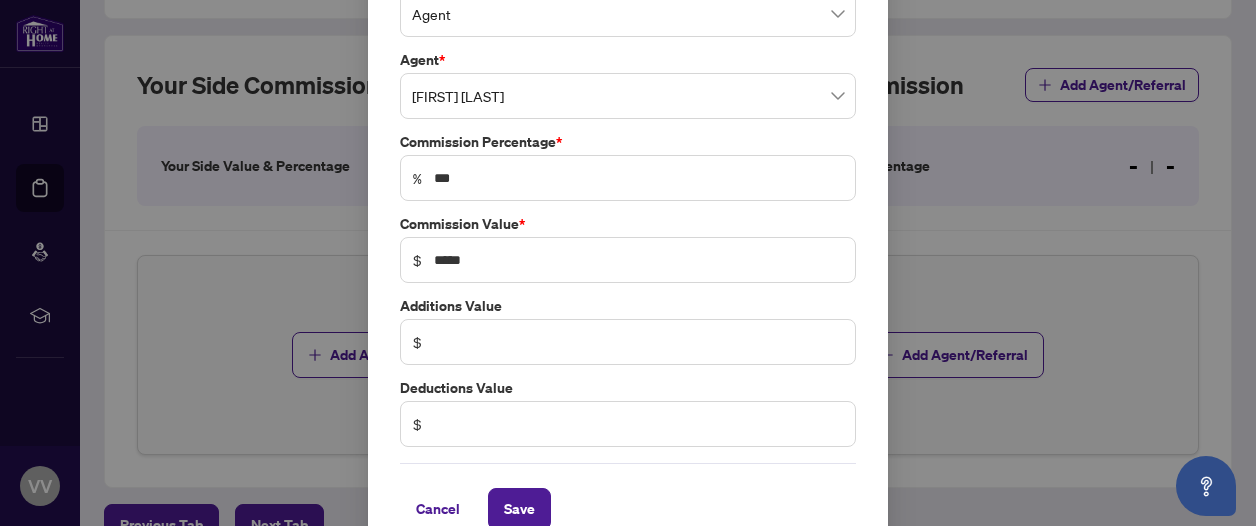scroll, scrollTop: 132, scrollLeft: 0, axis: vertical 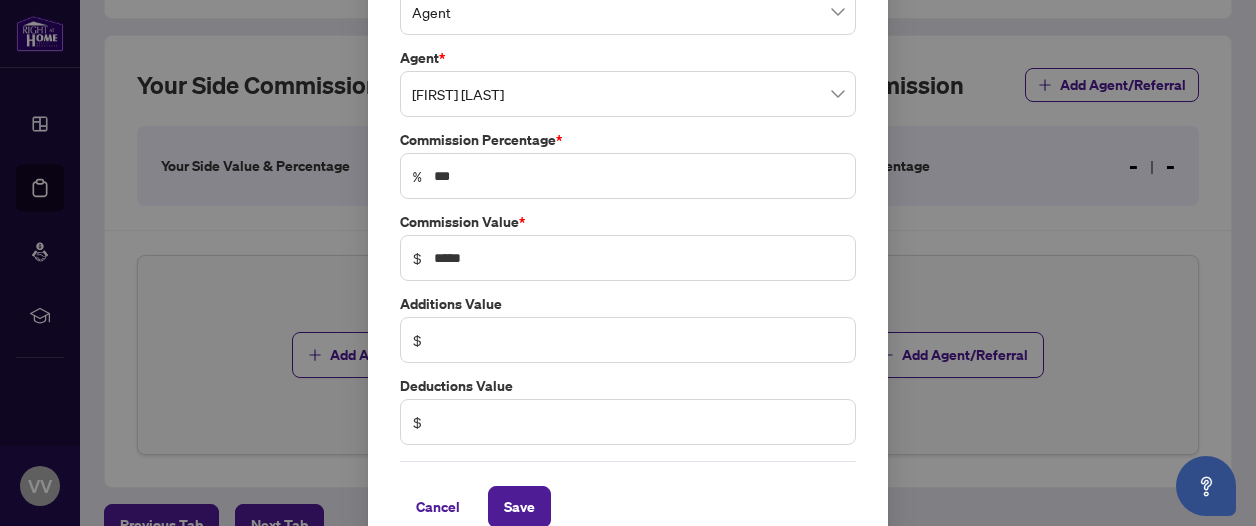 click on "$" at bounding box center [628, 422] 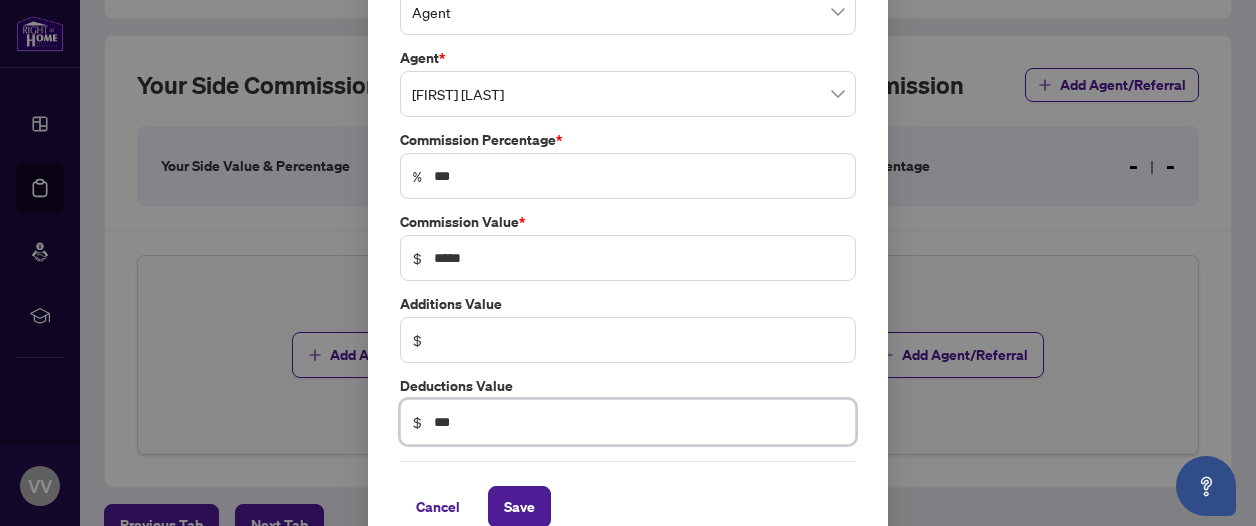 type on "***" 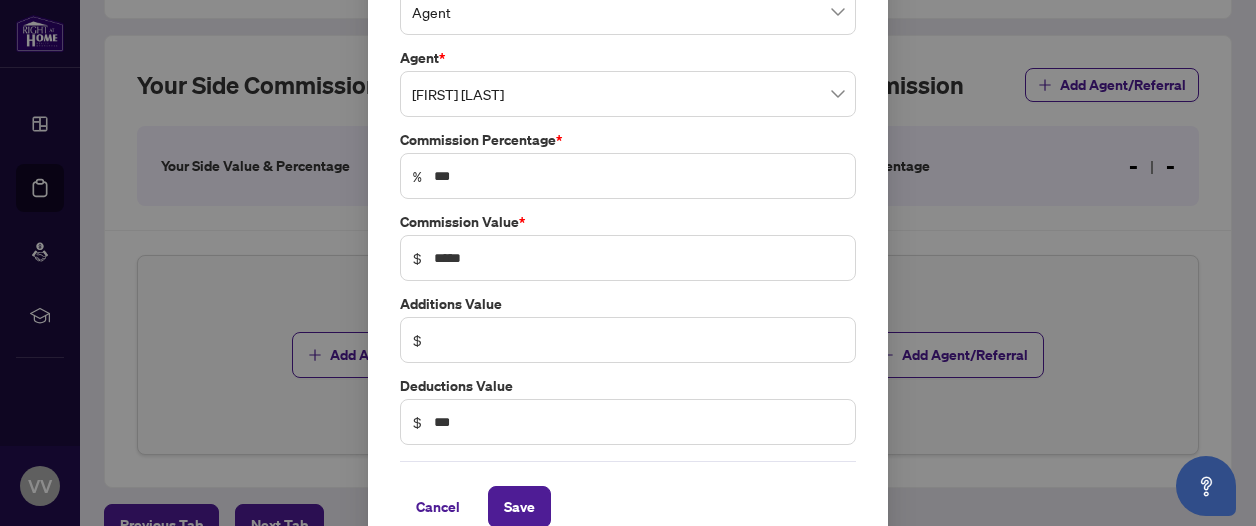 click on "Save" at bounding box center [519, 507] 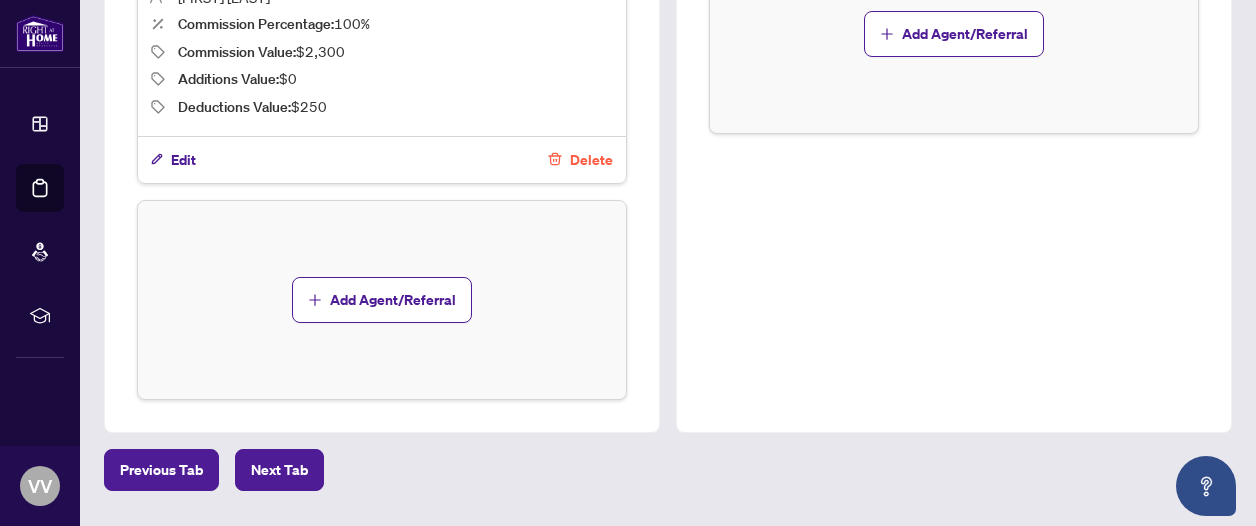 scroll, scrollTop: 874, scrollLeft: 0, axis: vertical 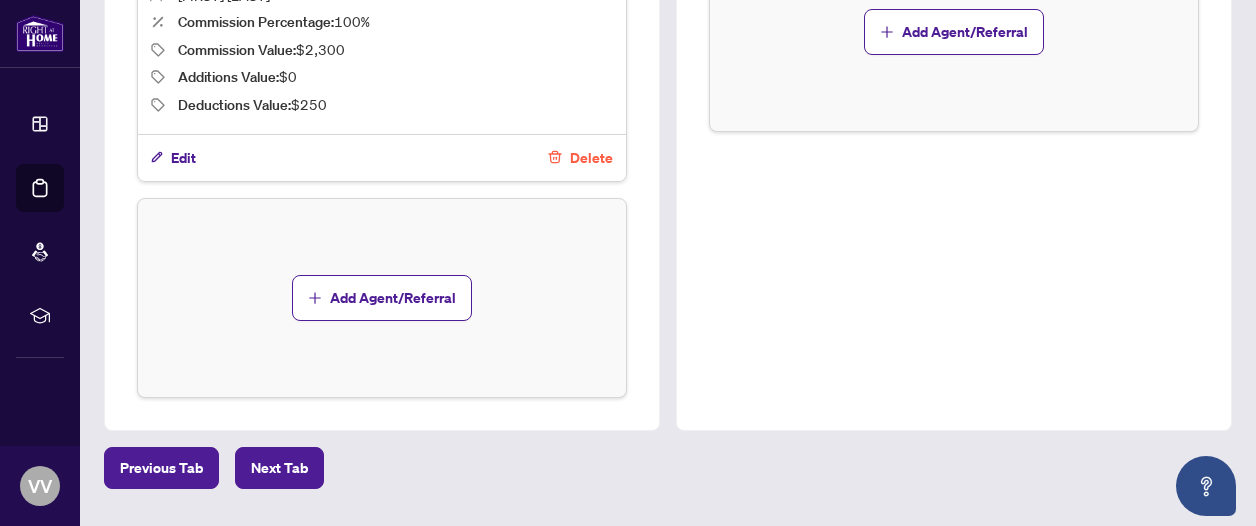 click on "Next Tab" at bounding box center (279, 468) 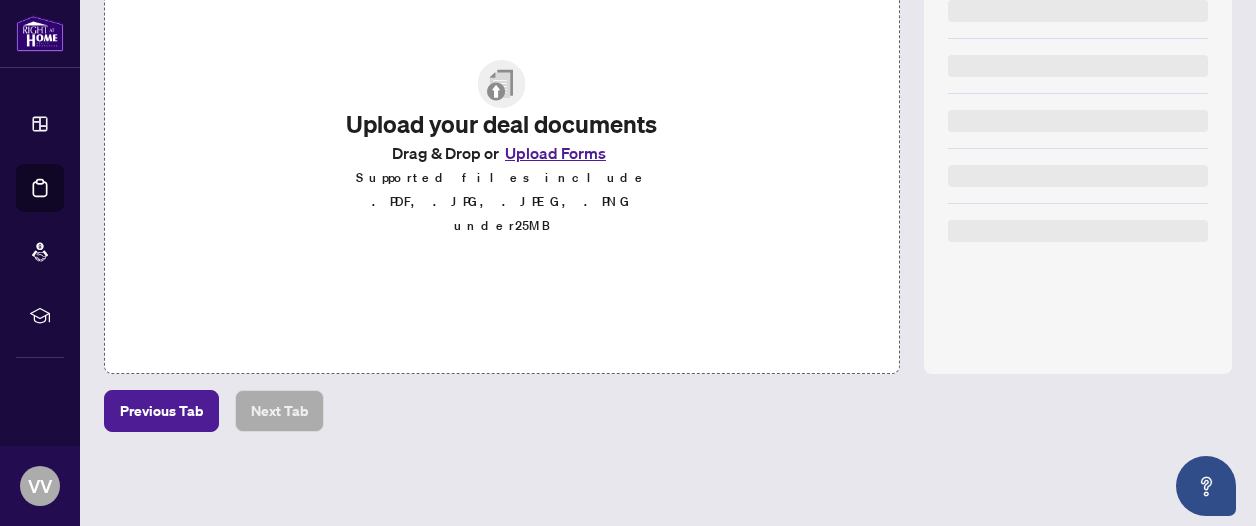 scroll, scrollTop: 0, scrollLeft: 0, axis: both 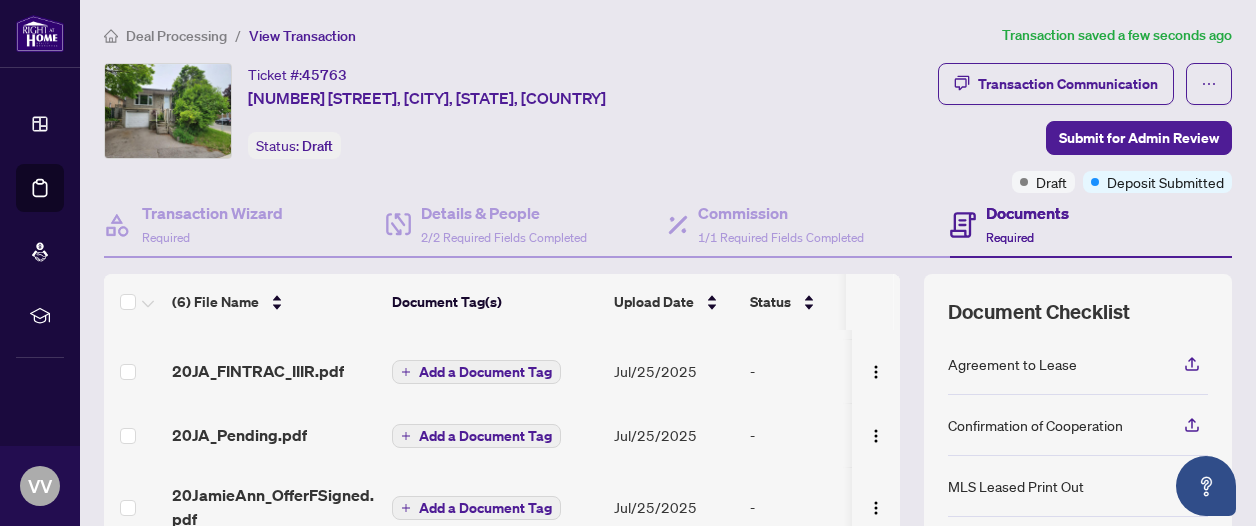 click on "Submit for Admin Review" at bounding box center [1139, 138] 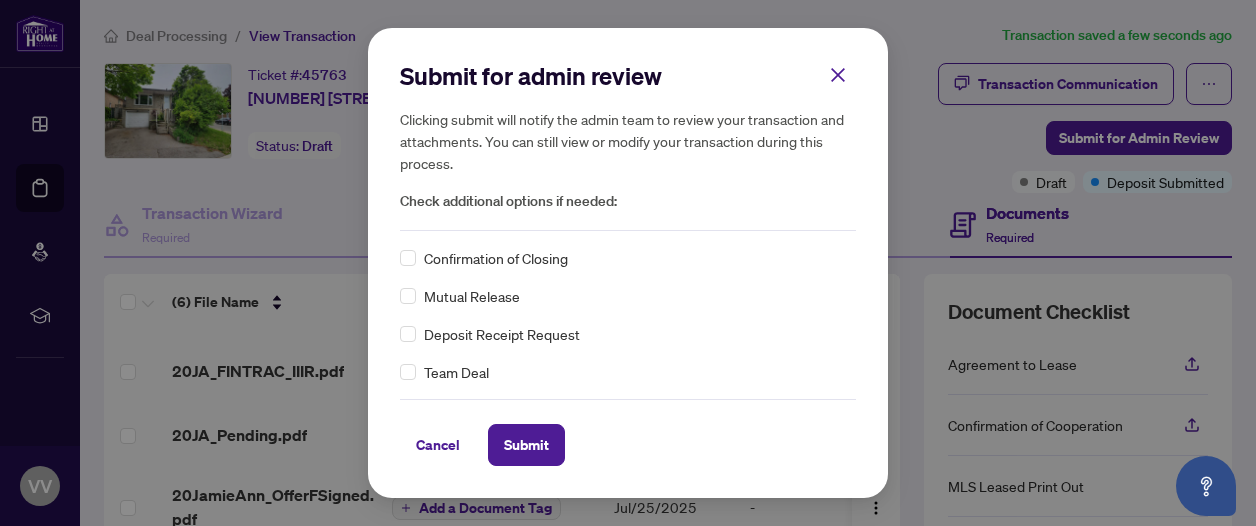 click on "Submit" at bounding box center [526, 445] 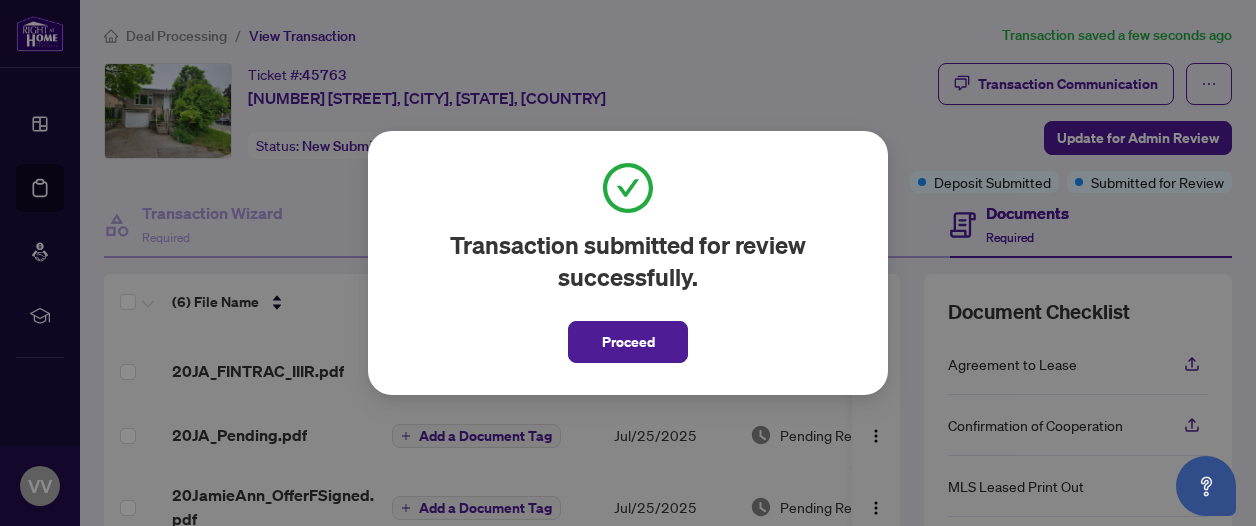 click on "Proceed" at bounding box center [628, 342] 